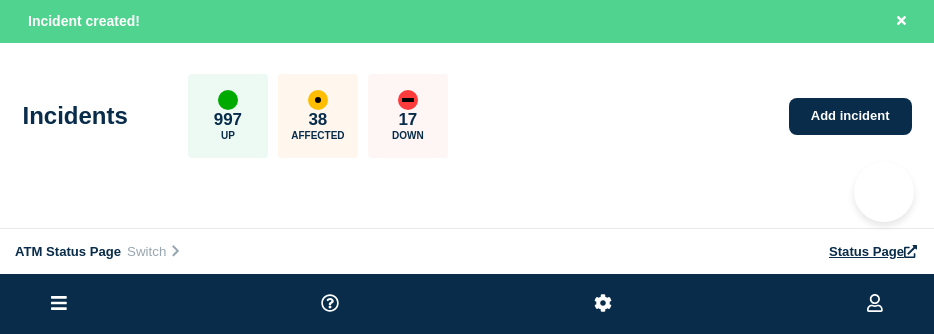 scroll, scrollTop: 0, scrollLeft: 0, axis: both 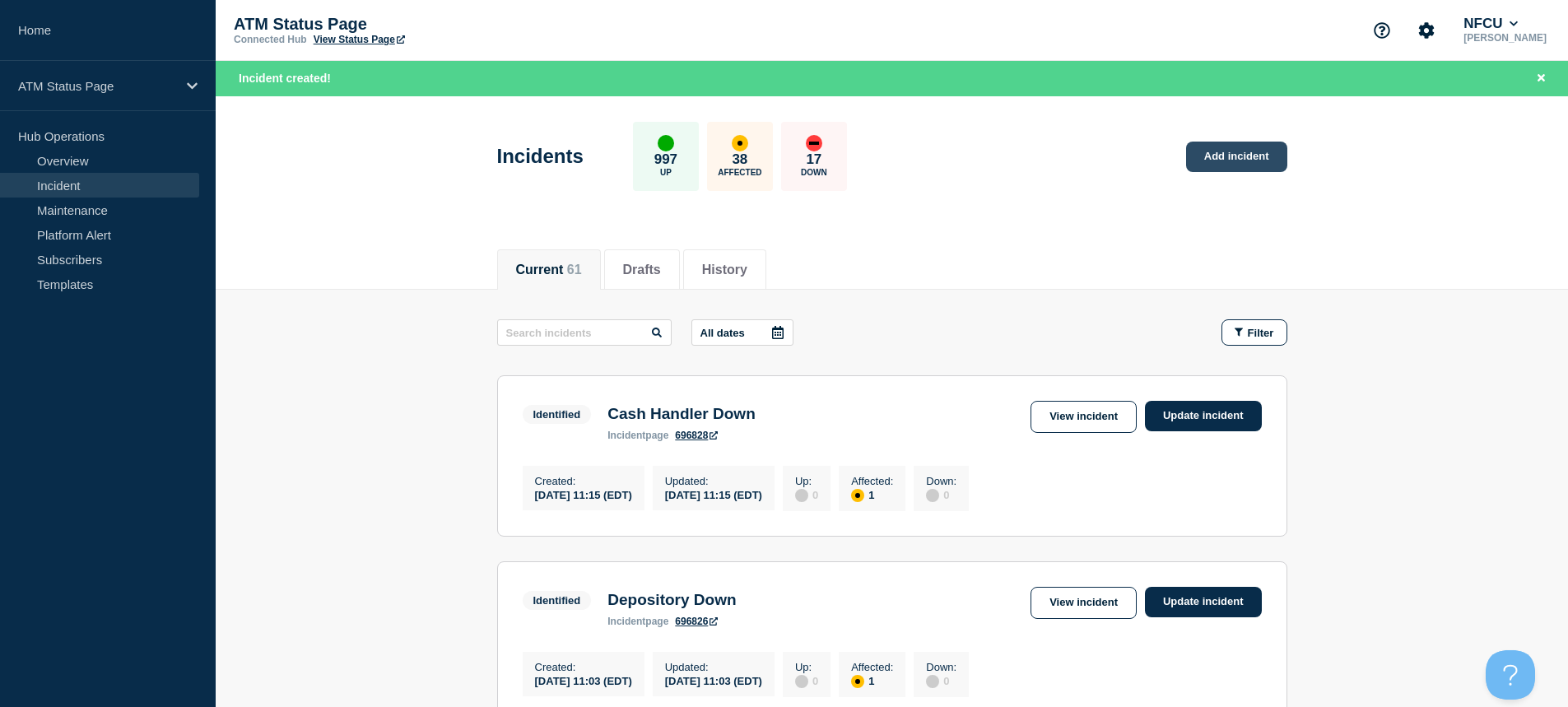 click on "Add incident" 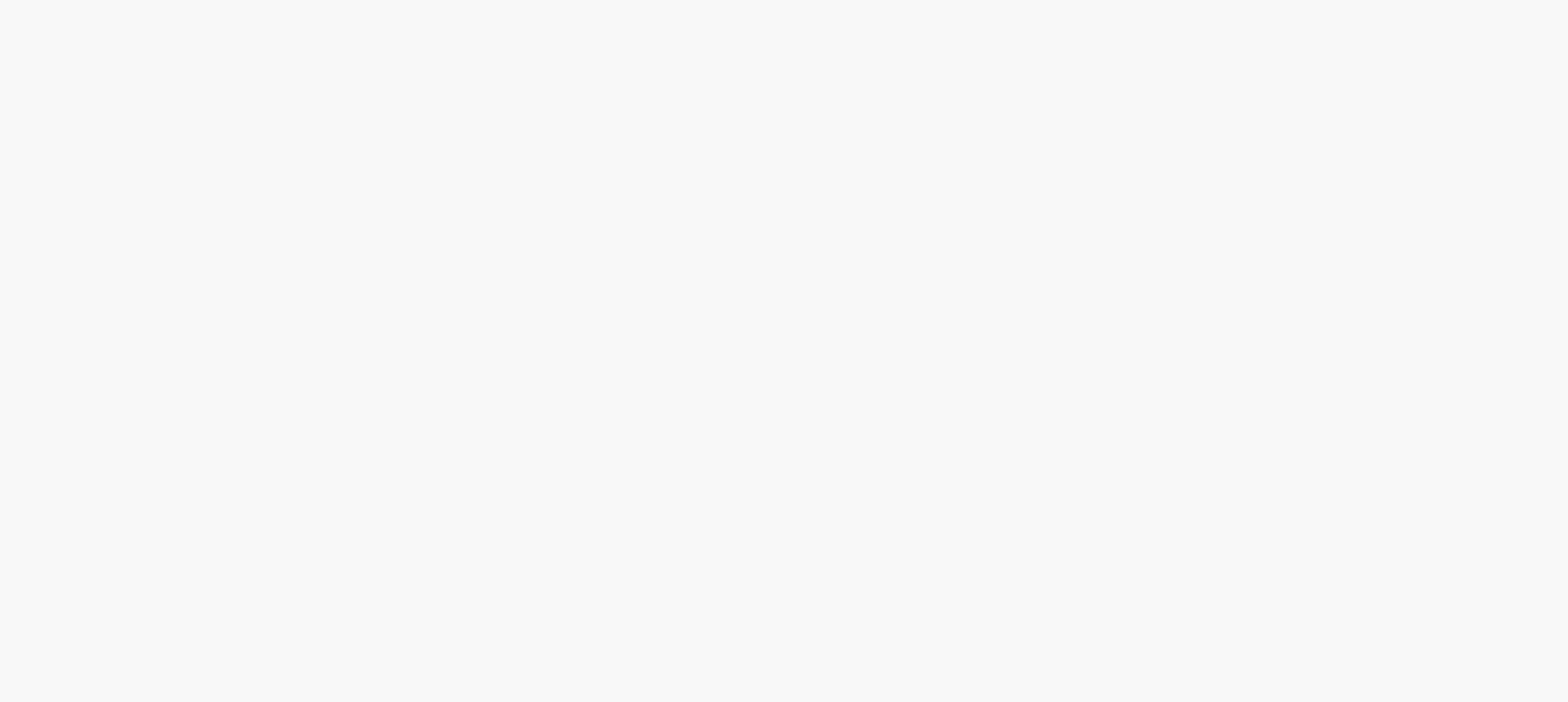 scroll, scrollTop: 0, scrollLeft: 0, axis: both 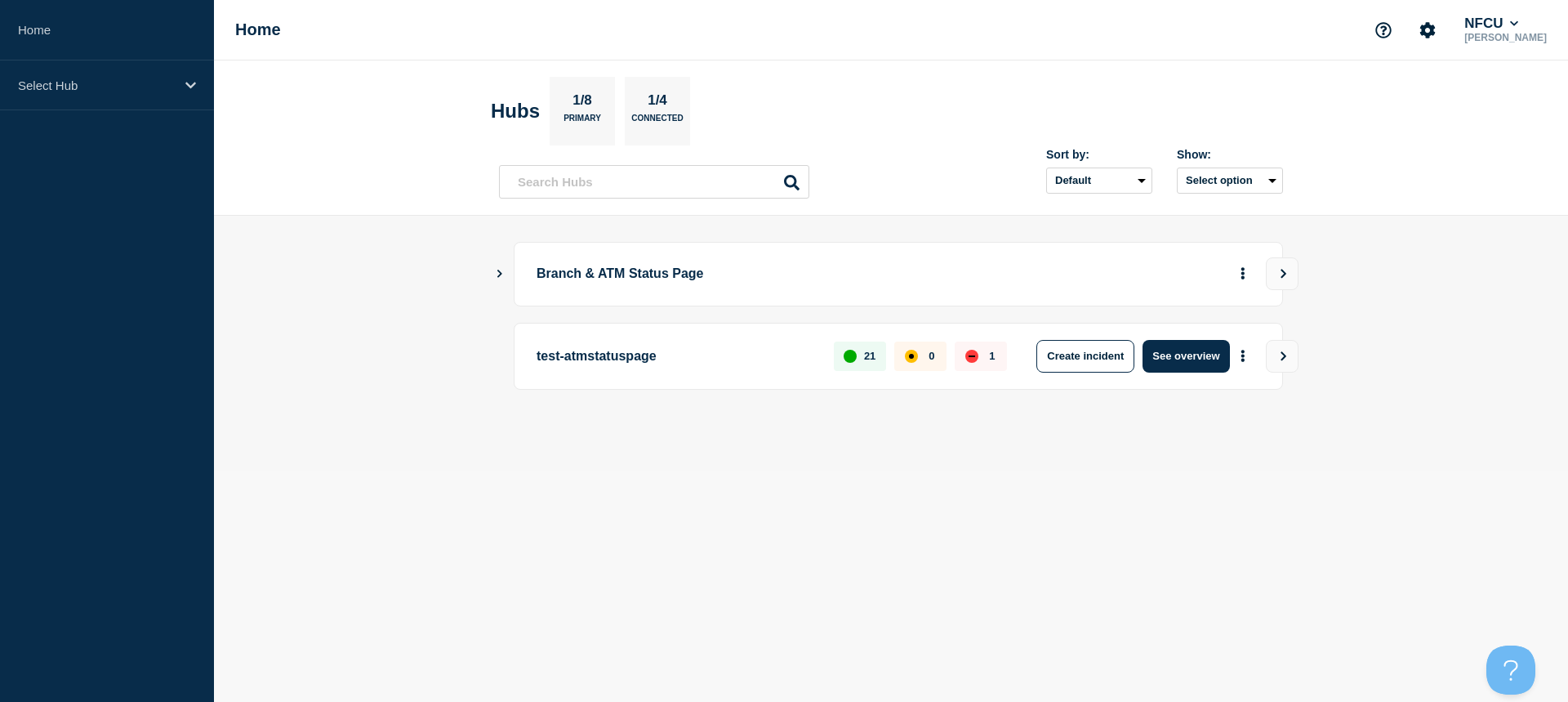 click 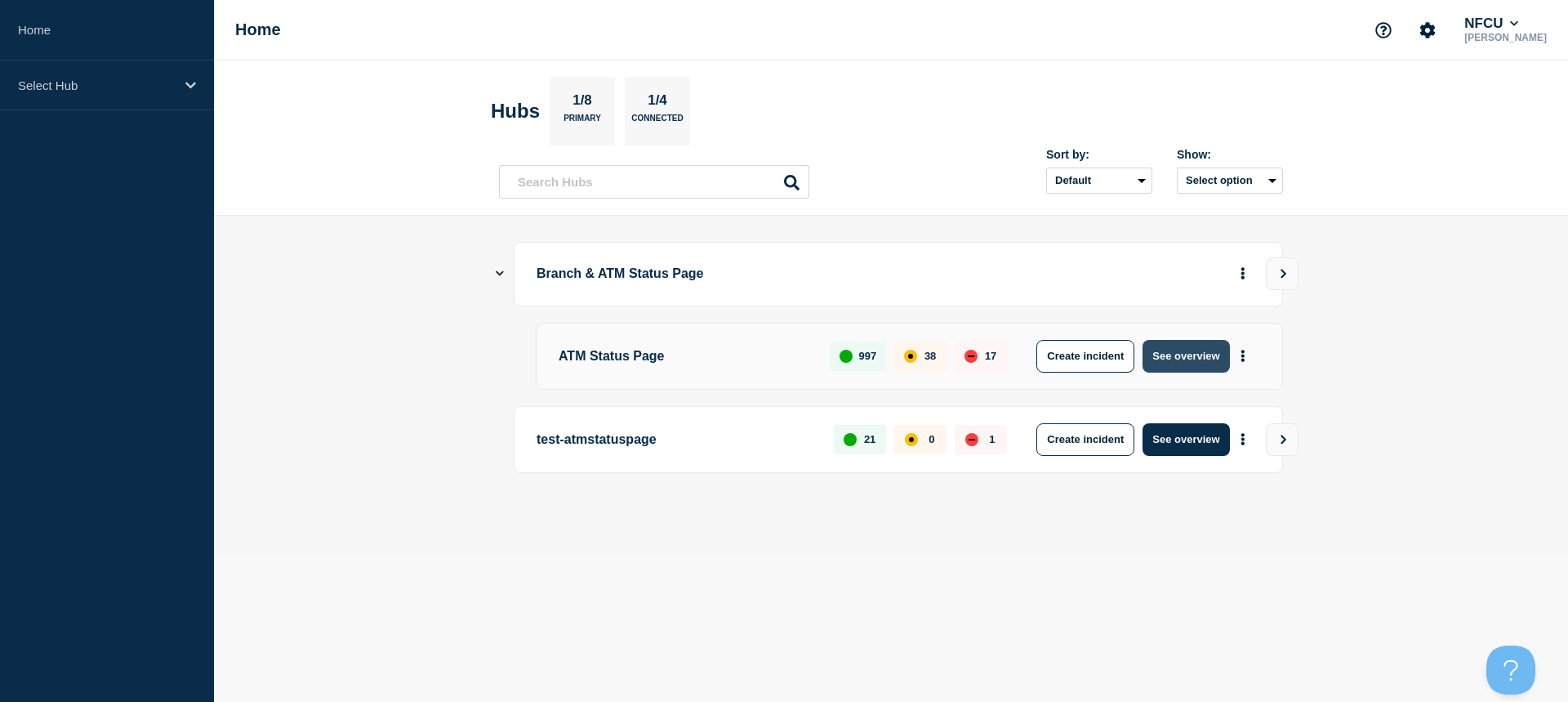 click on "See overview" at bounding box center (1186, 356) 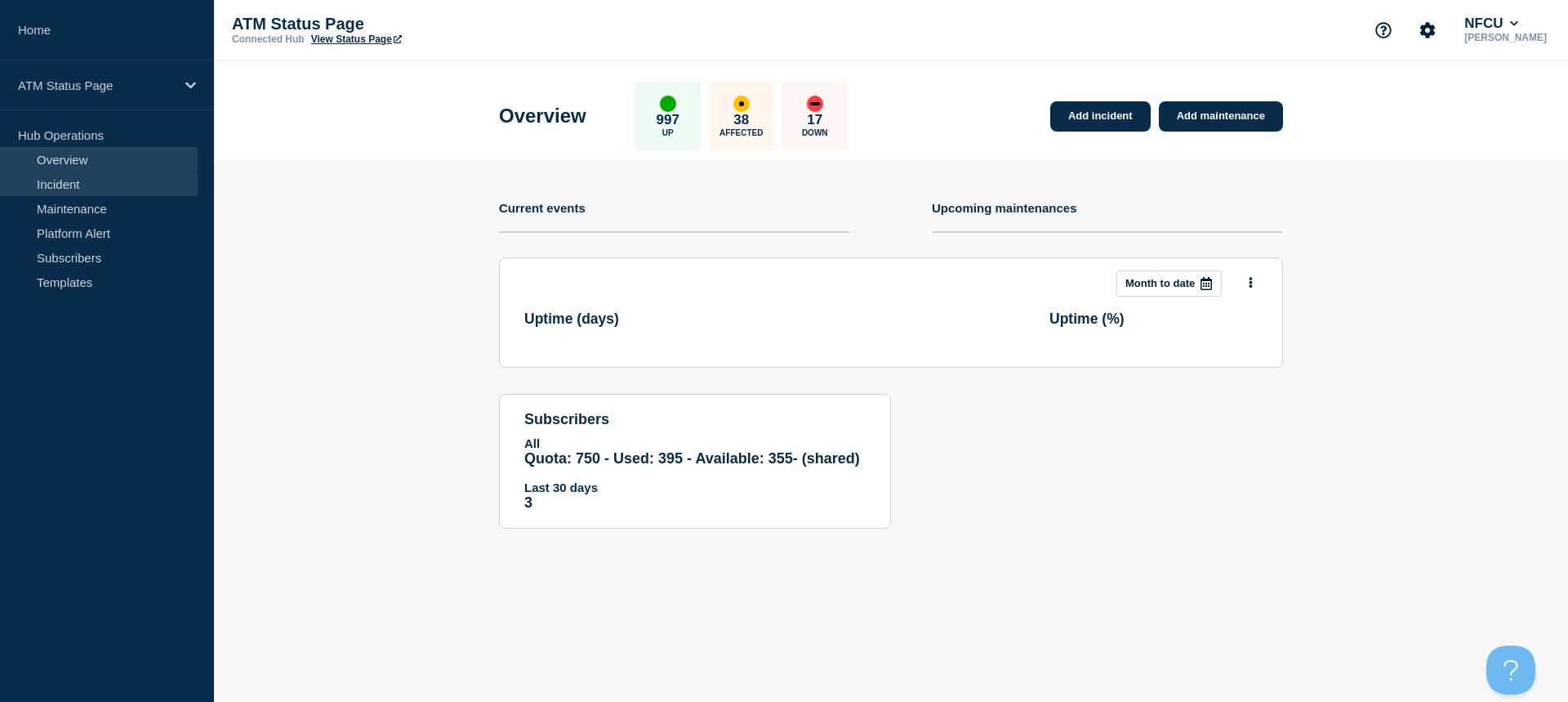 click on "Incident" at bounding box center [99, 184] 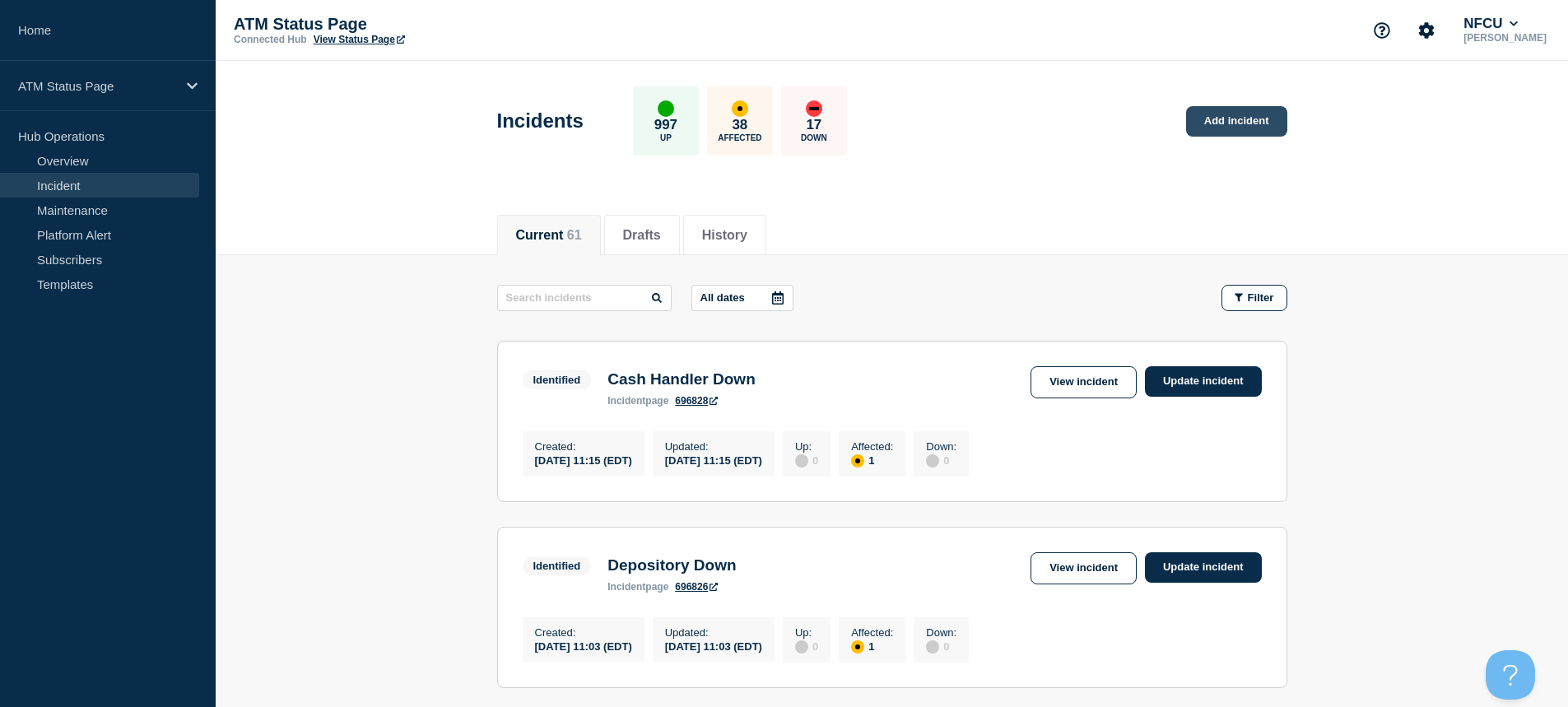 click on "Add incident" 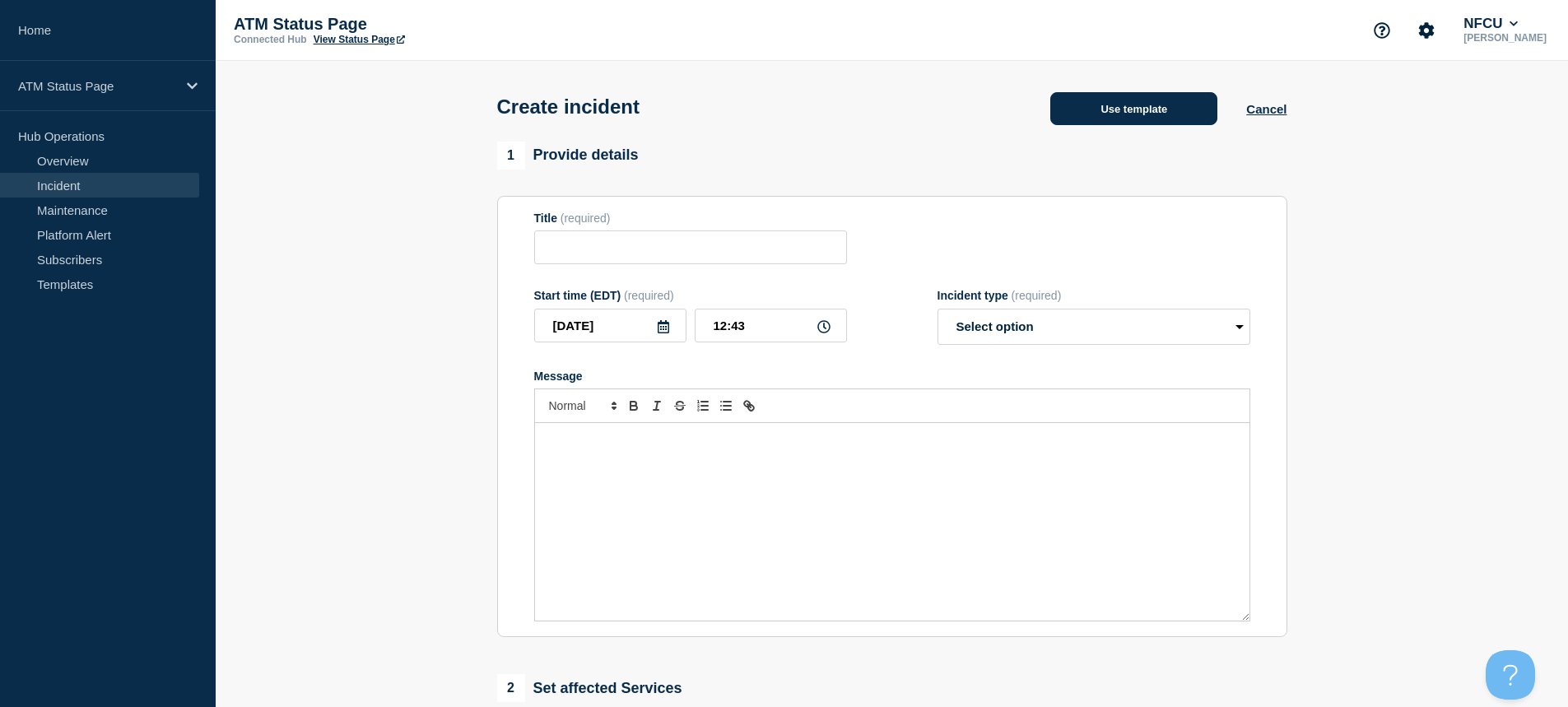 click on "Use template" at bounding box center [1133, 109] 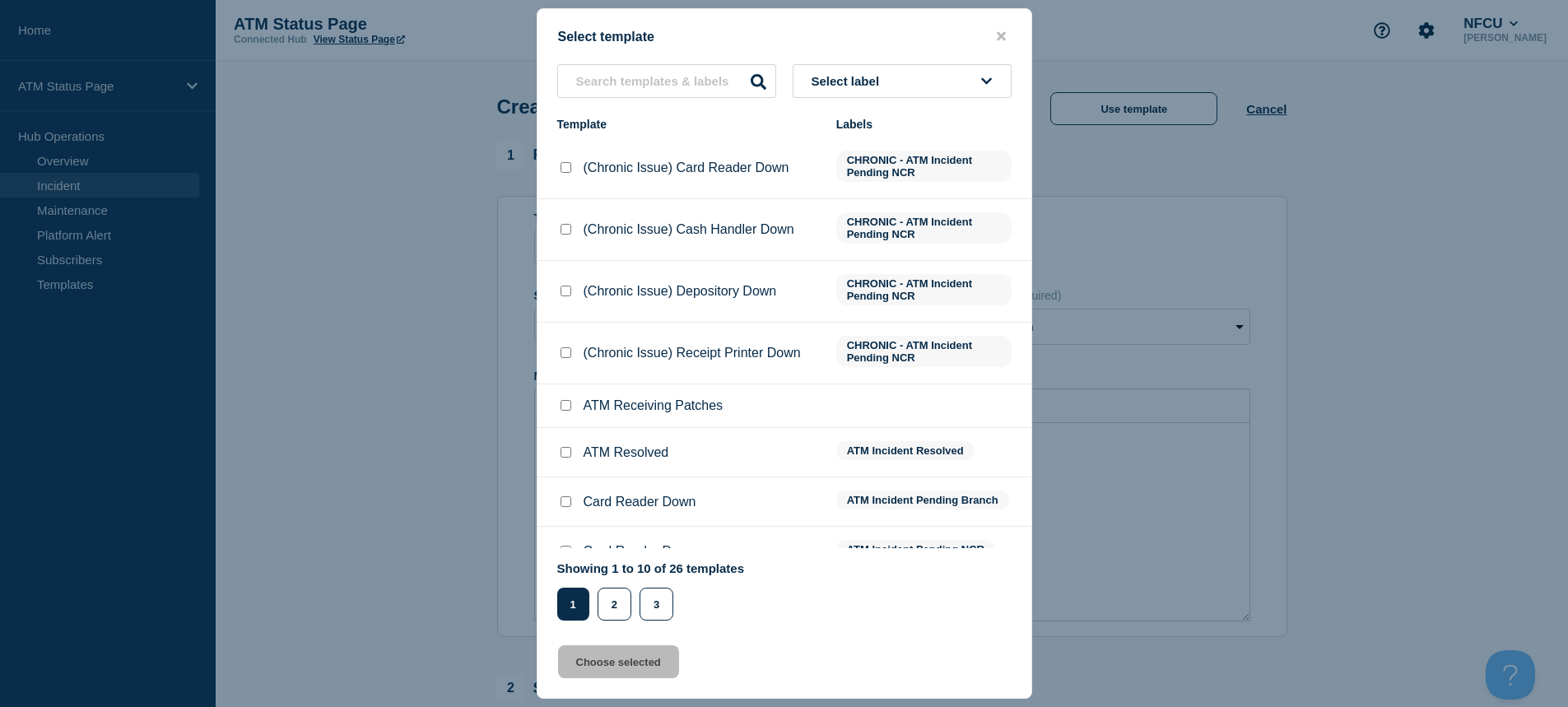 click on "Select label" at bounding box center (902, 81) 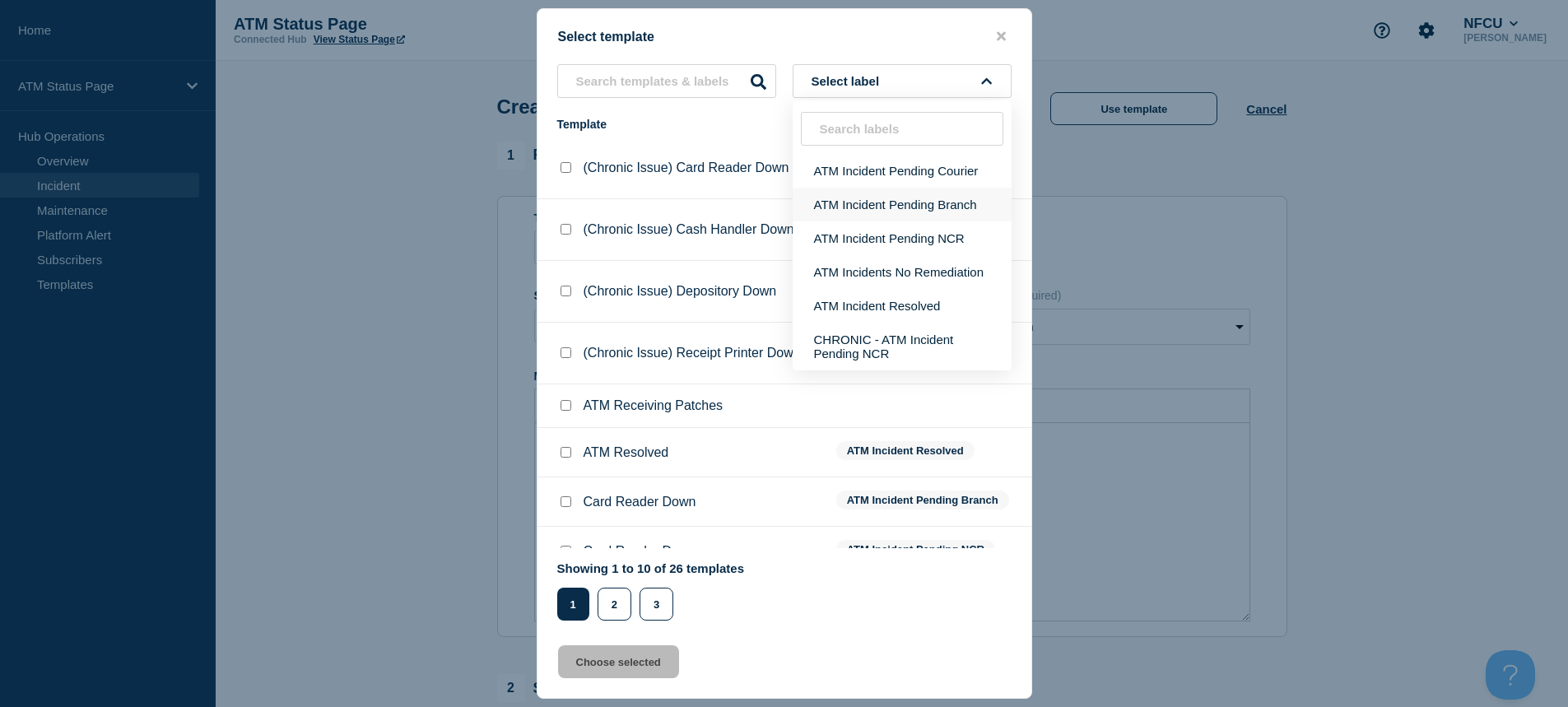 click on "ATM Incident Pending Branch" at bounding box center (902, 204) 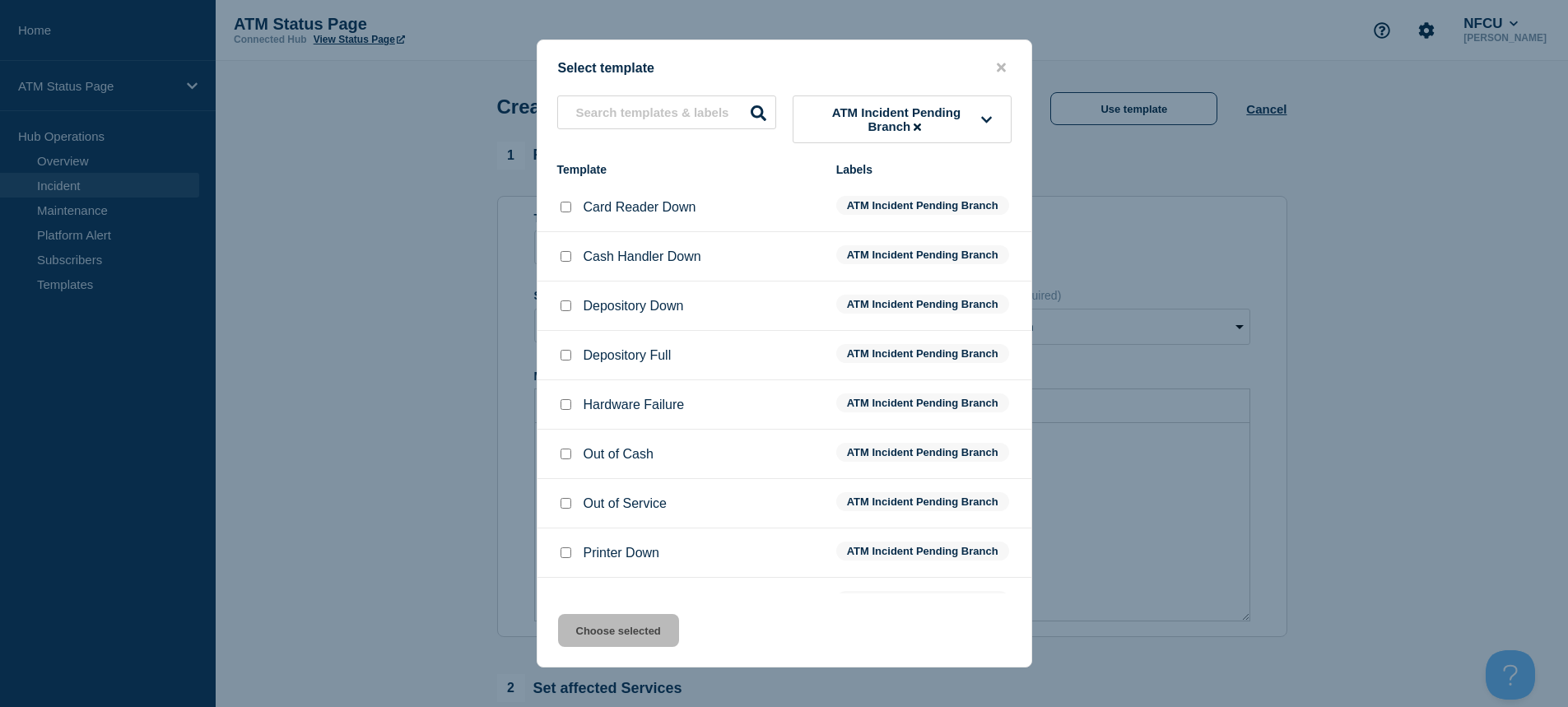 click at bounding box center [565, 305] 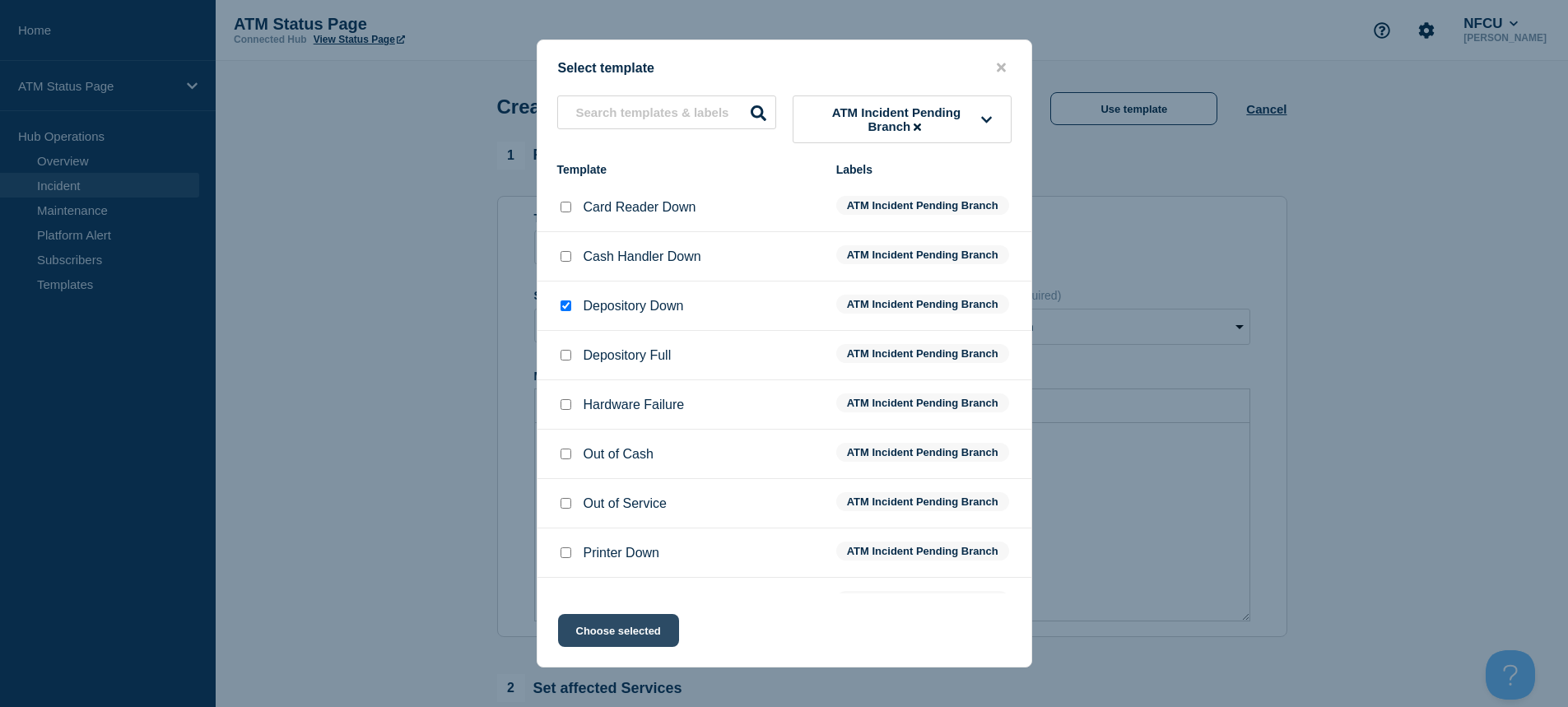 click on "Choose selected" 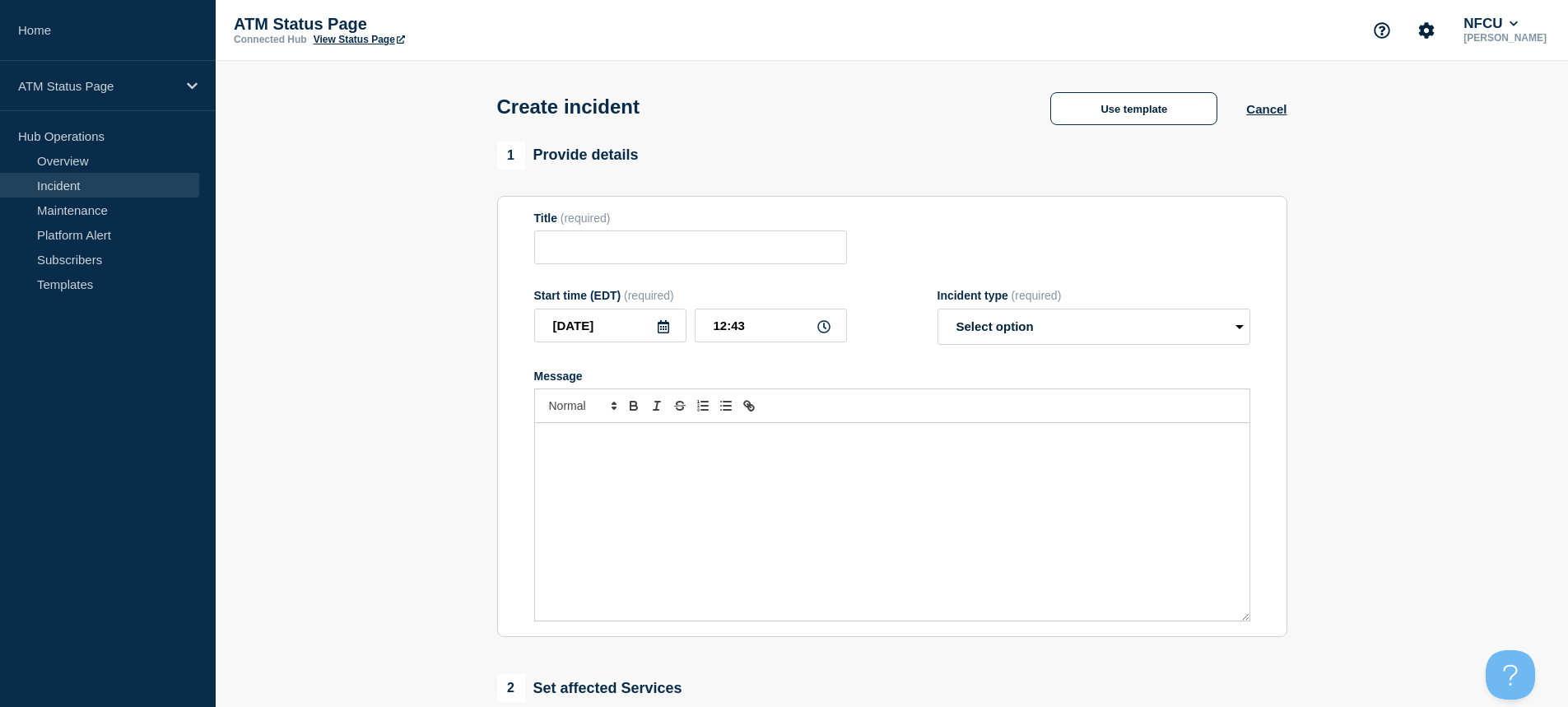 type on "Depository Down" 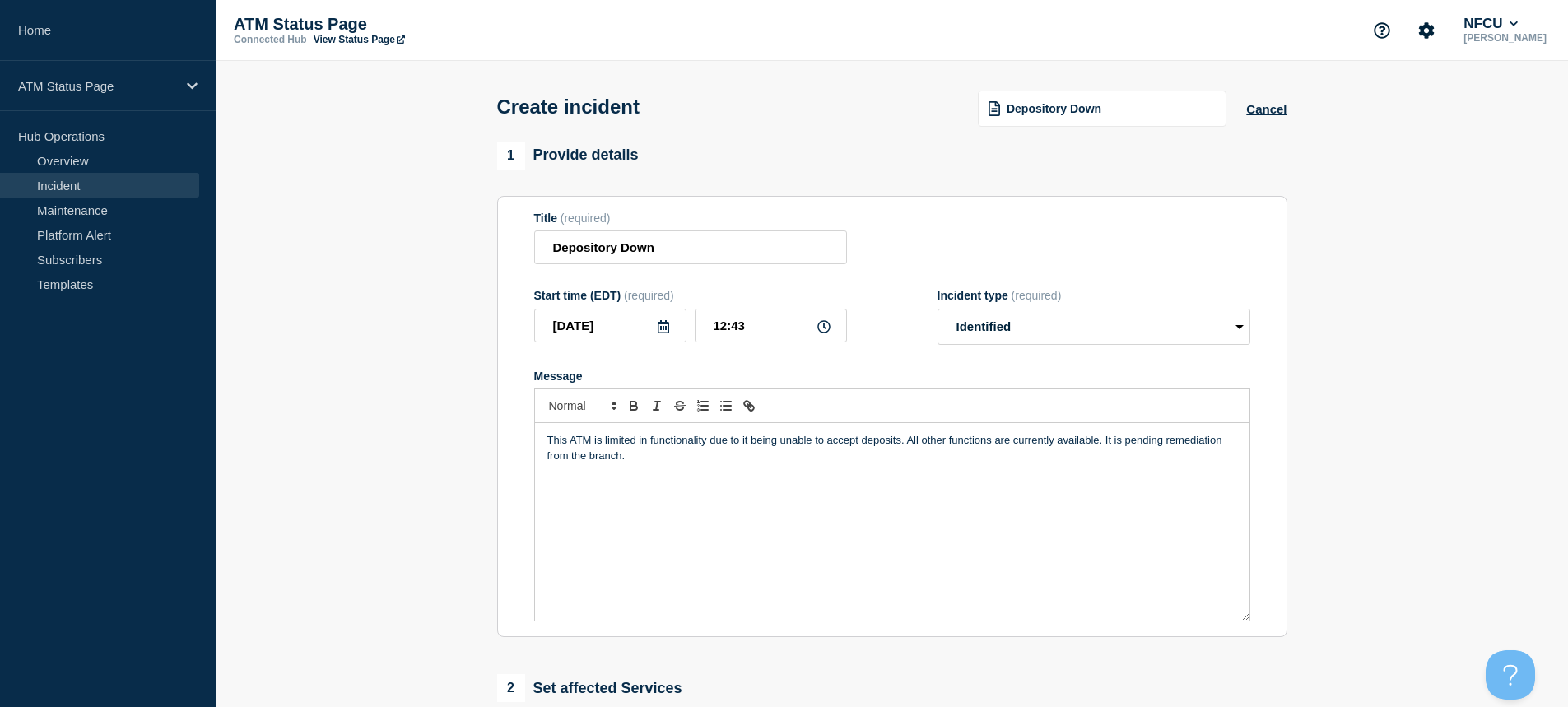 scroll, scrollTop: 329, scrollLeft: 0, axis: vertical 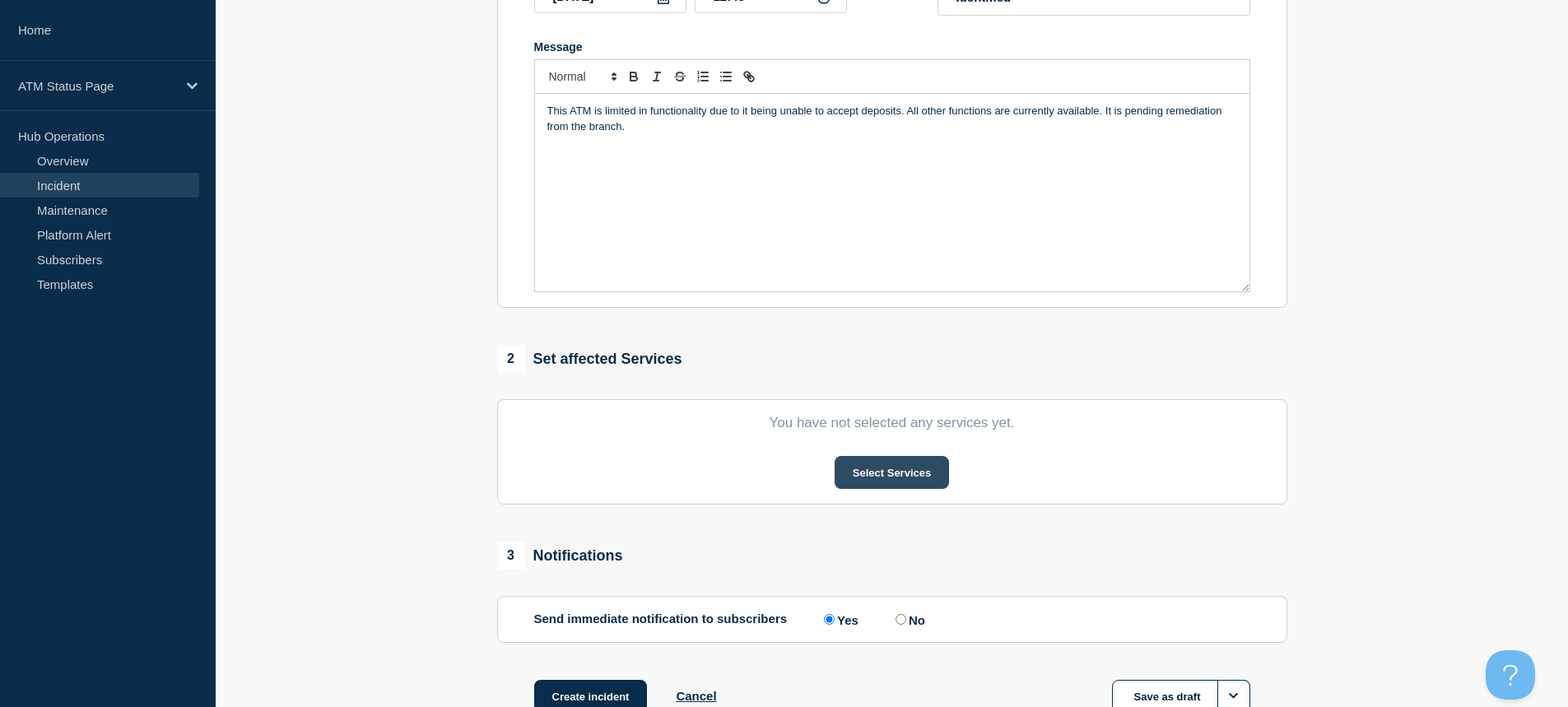 click on "Select Services" at bounding box center [891, 472] 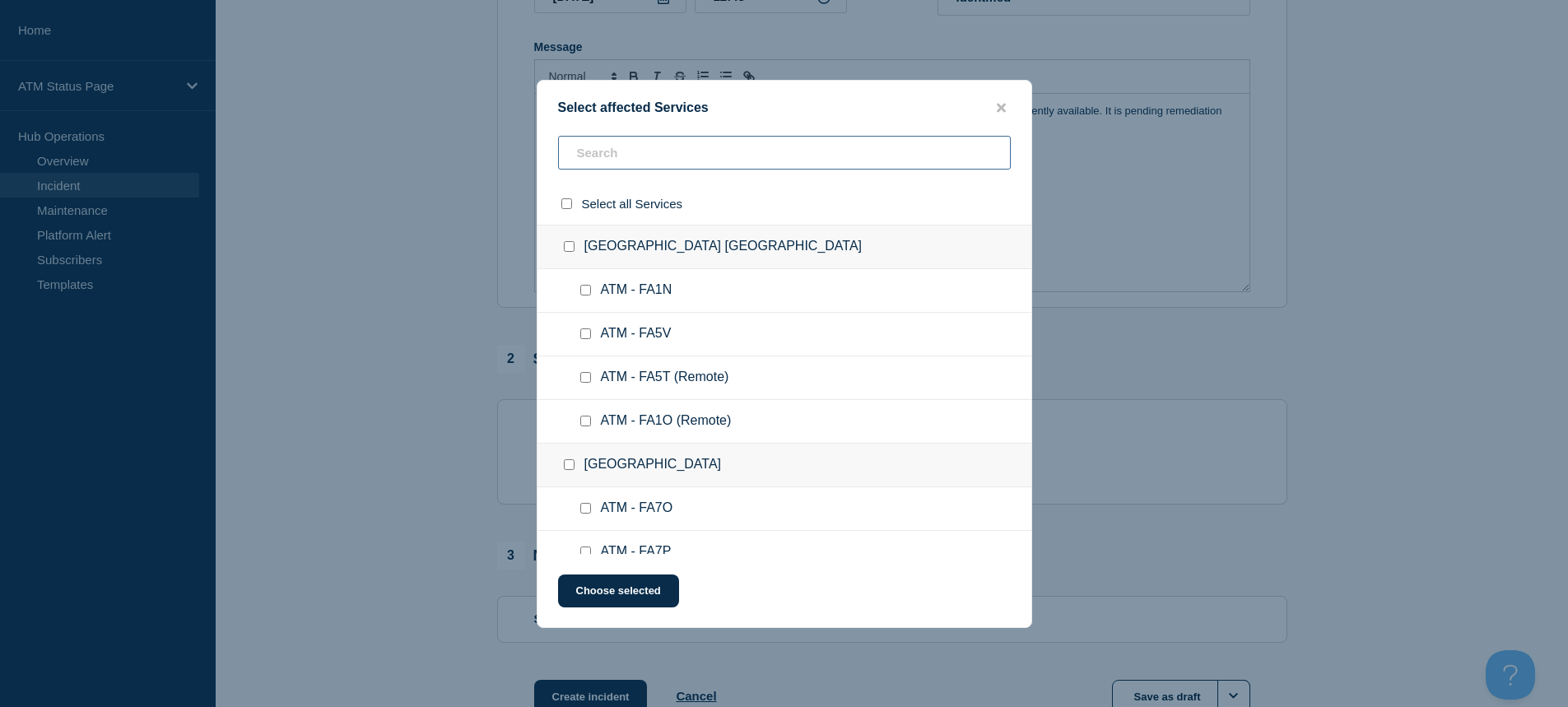 click at bounding box center [784, 152] 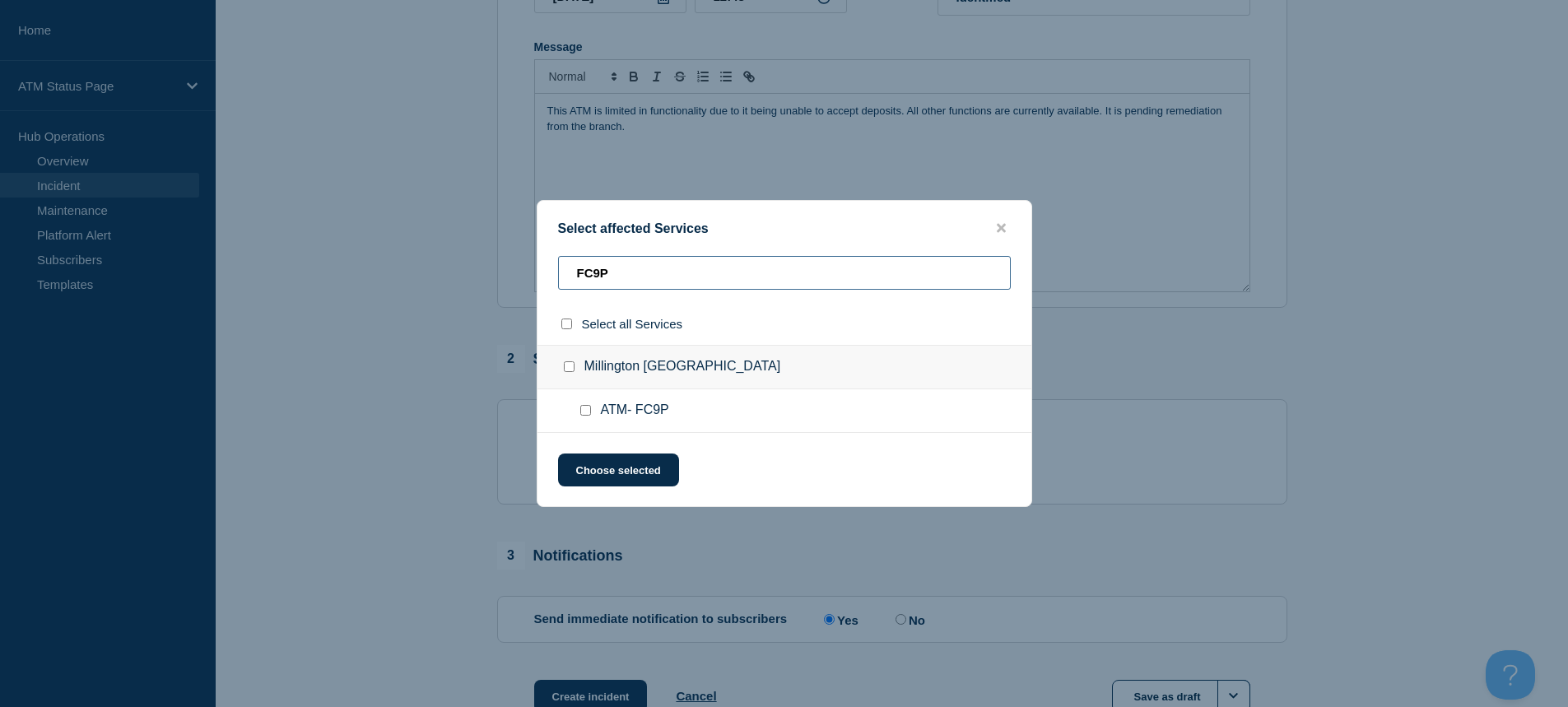 type on "FC9P" 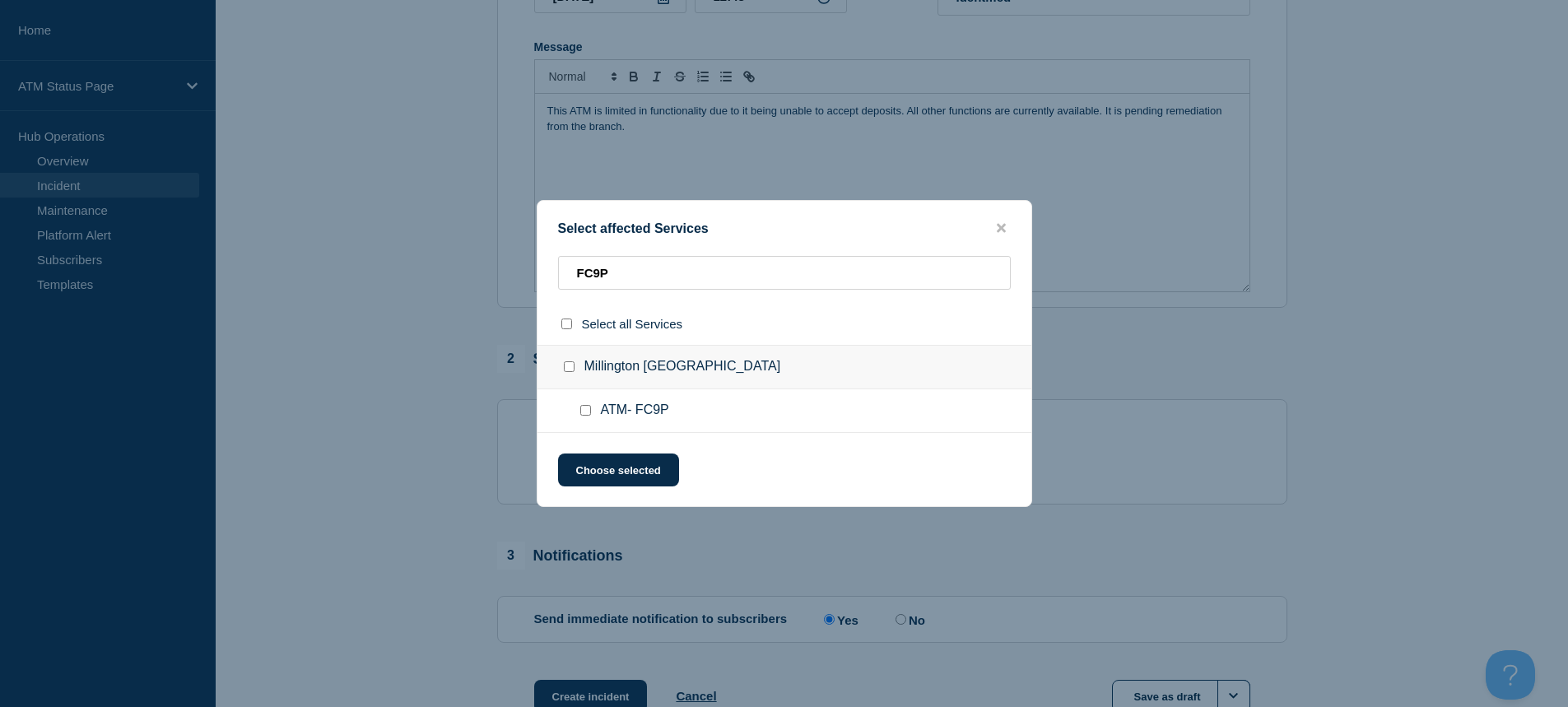 click at bounding box center (585, 410) 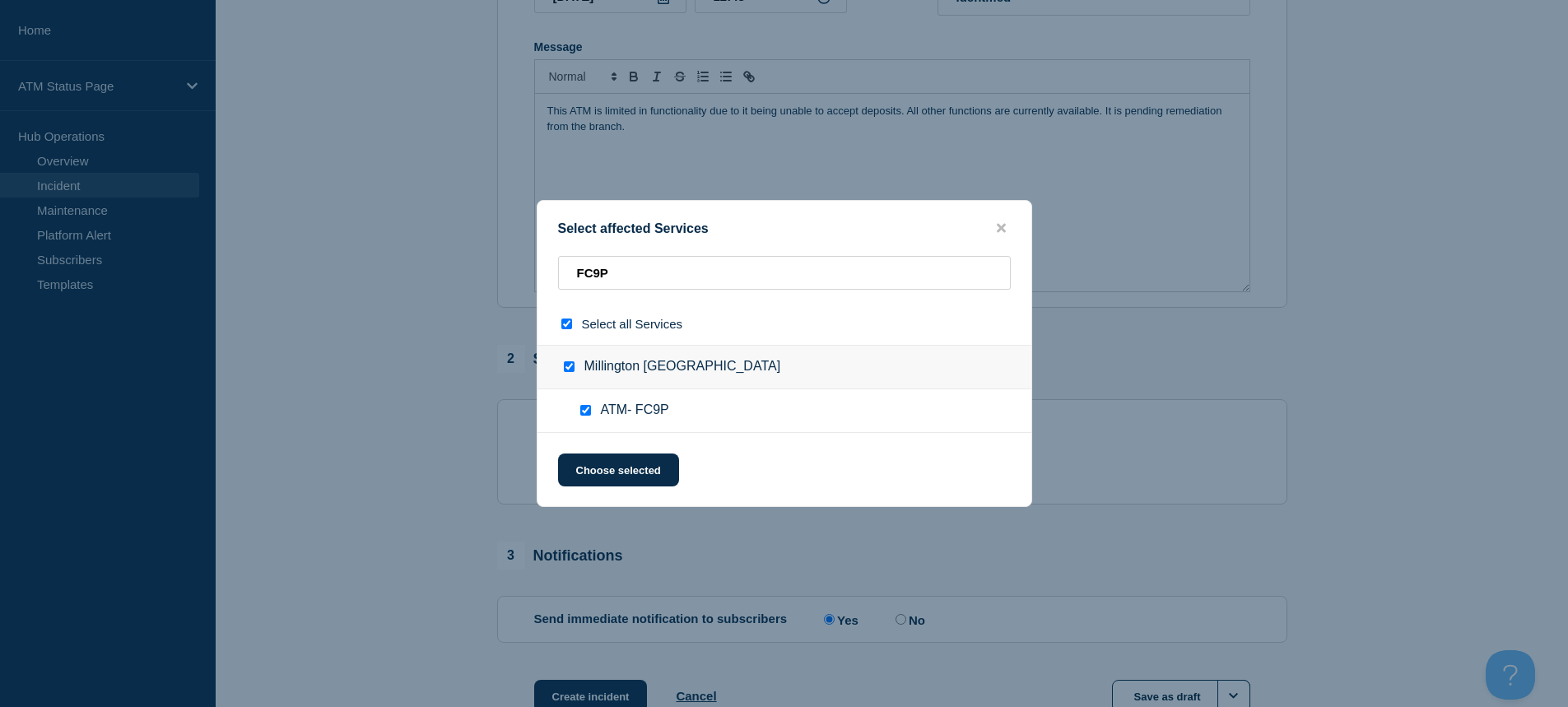 checkbox on "true" 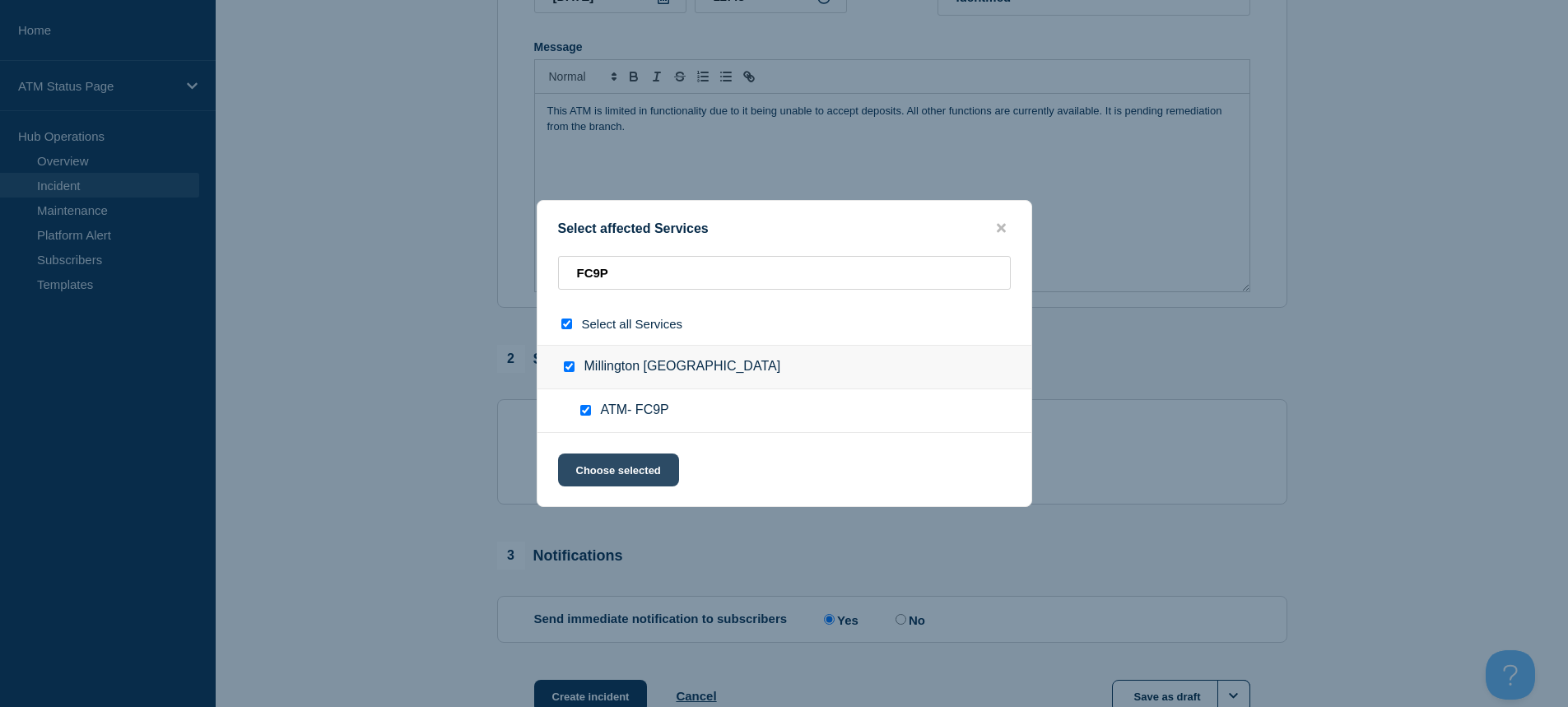 click on "Choose selected" 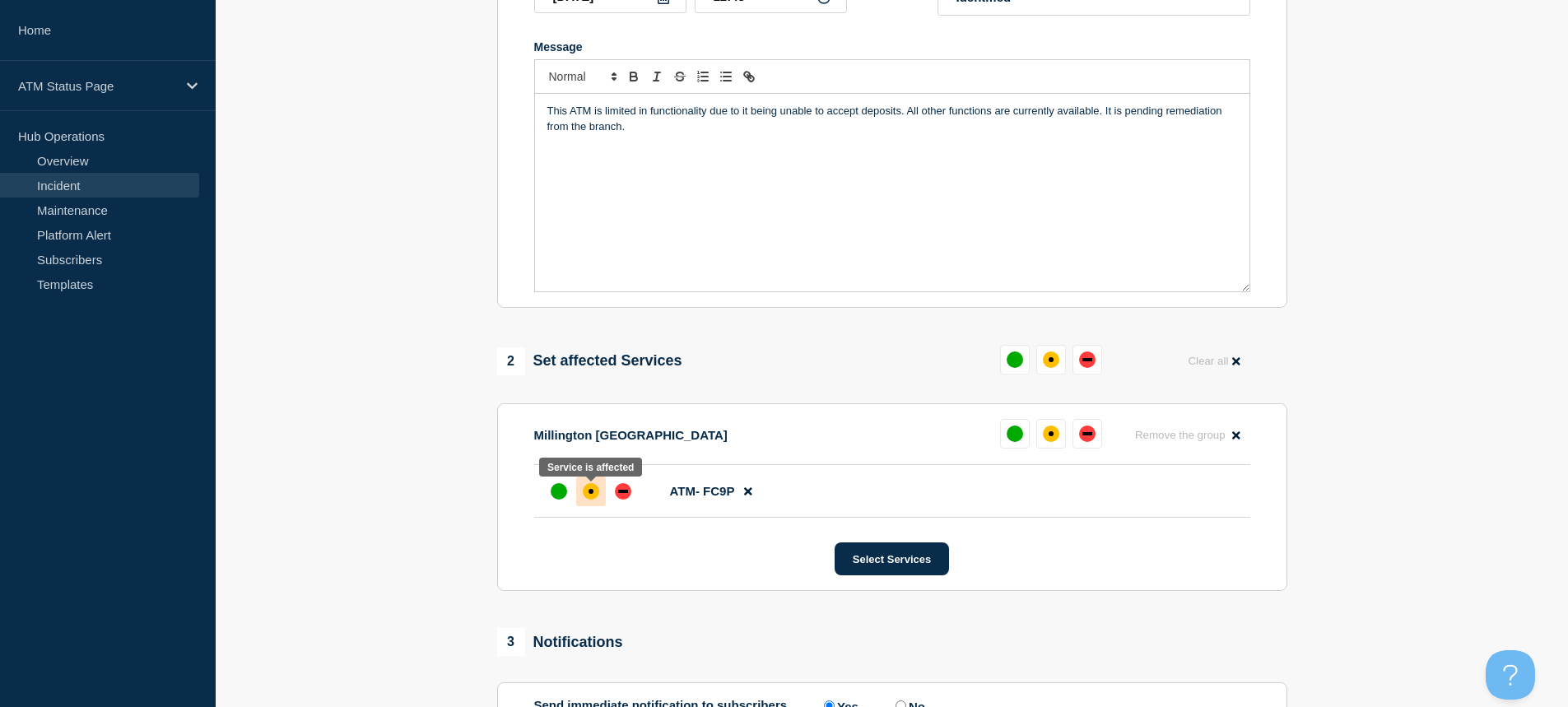 click at bounding box center (591, 491) 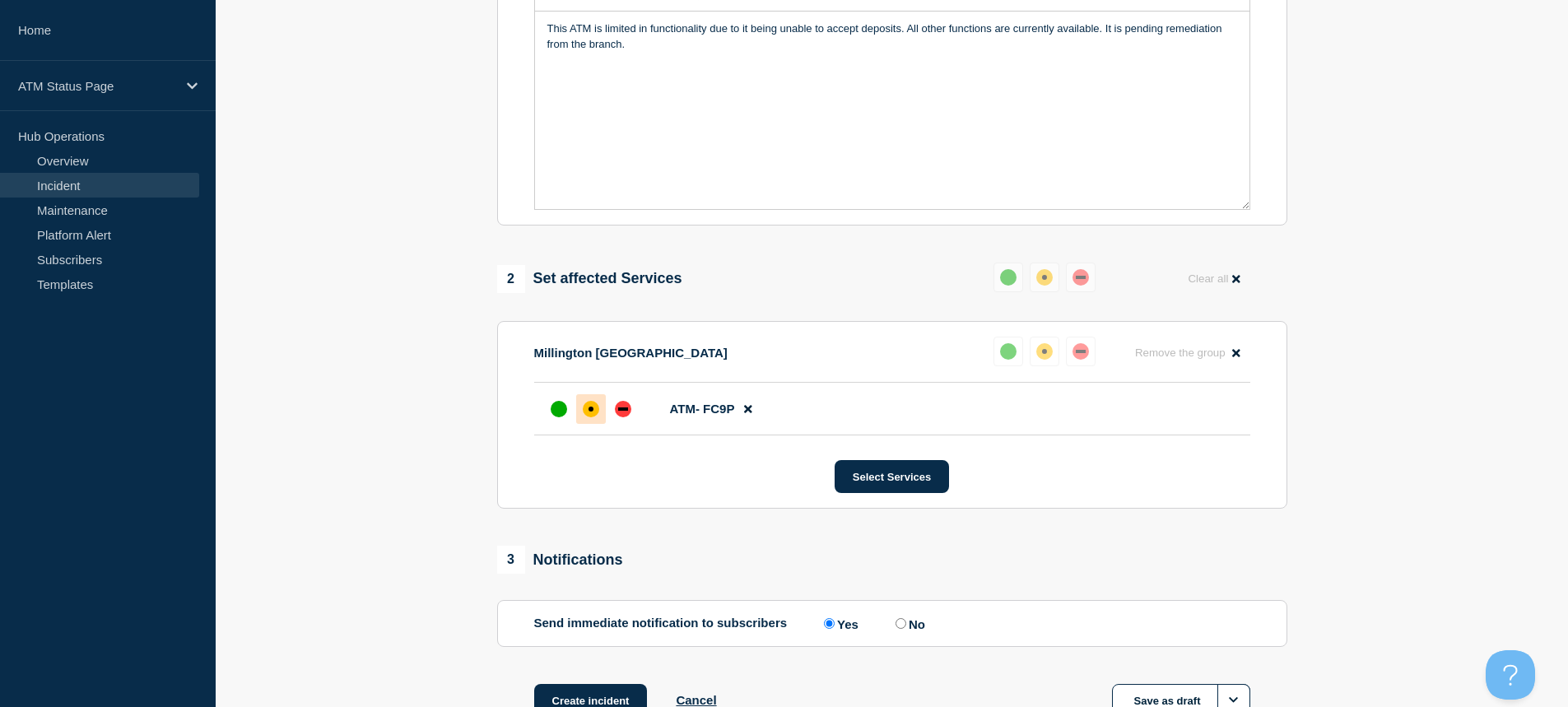 scroll, scrollTop: 533, scrollLeft: 0, axis: vertical 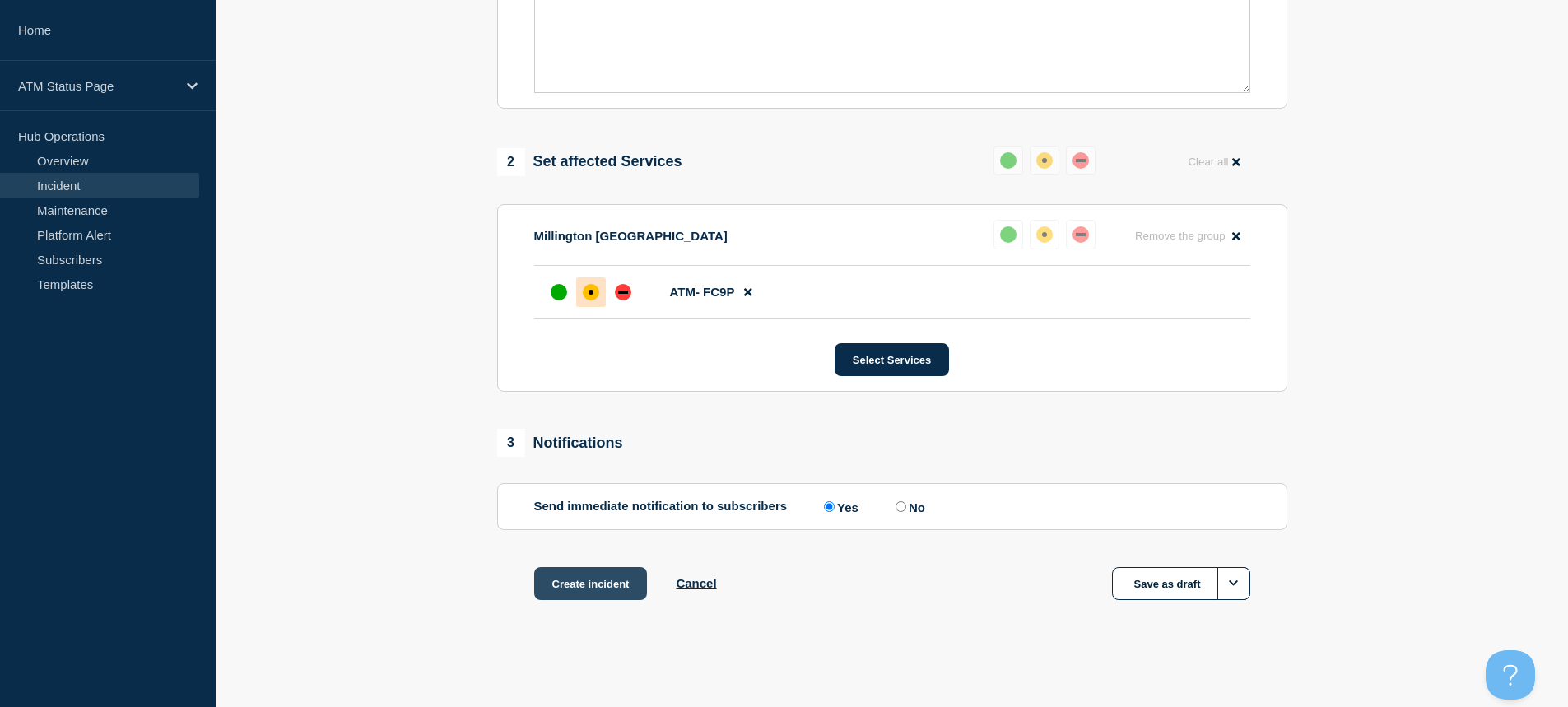 click on "Create incident" at bounding box center [591, 584] 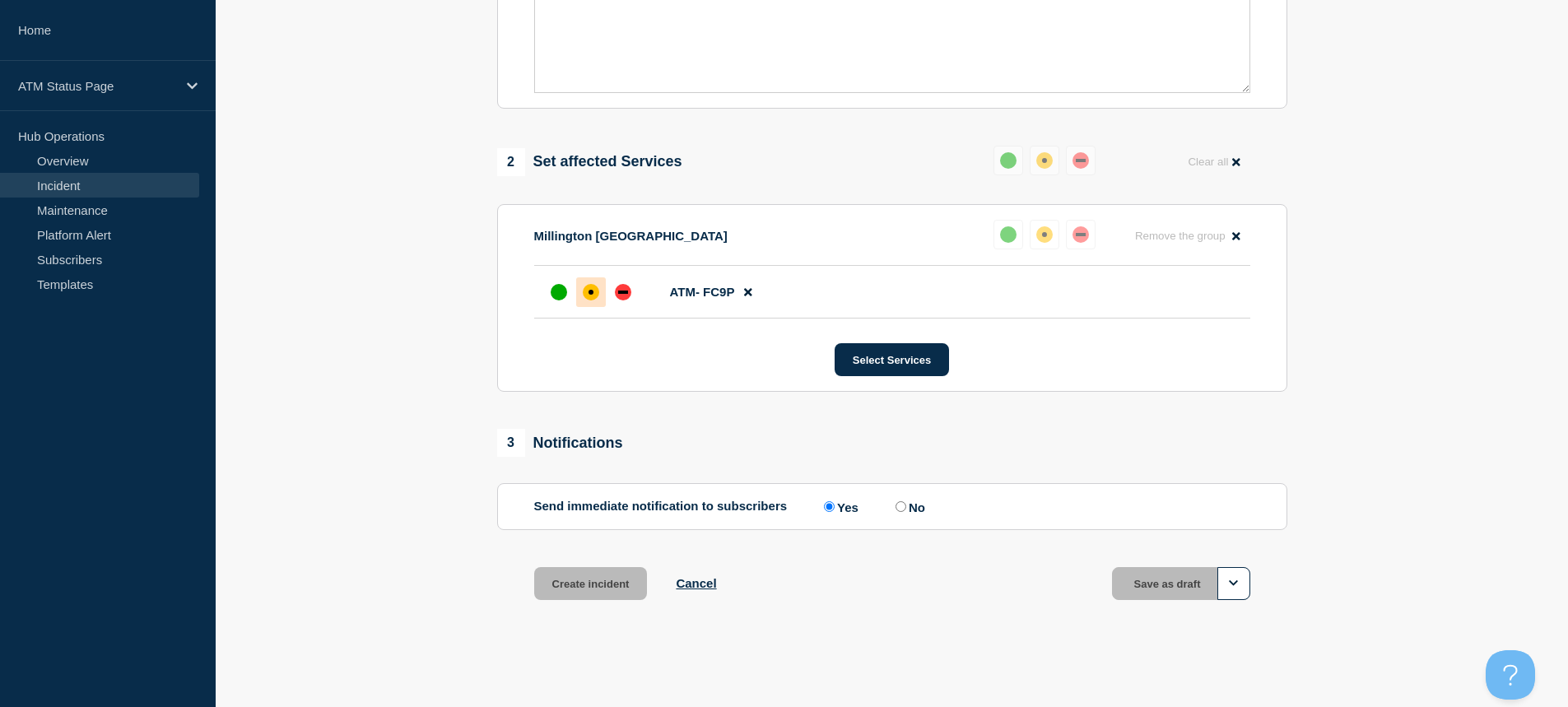 scroll, scrollTop: 0, scrollLeft: 0, axis: both 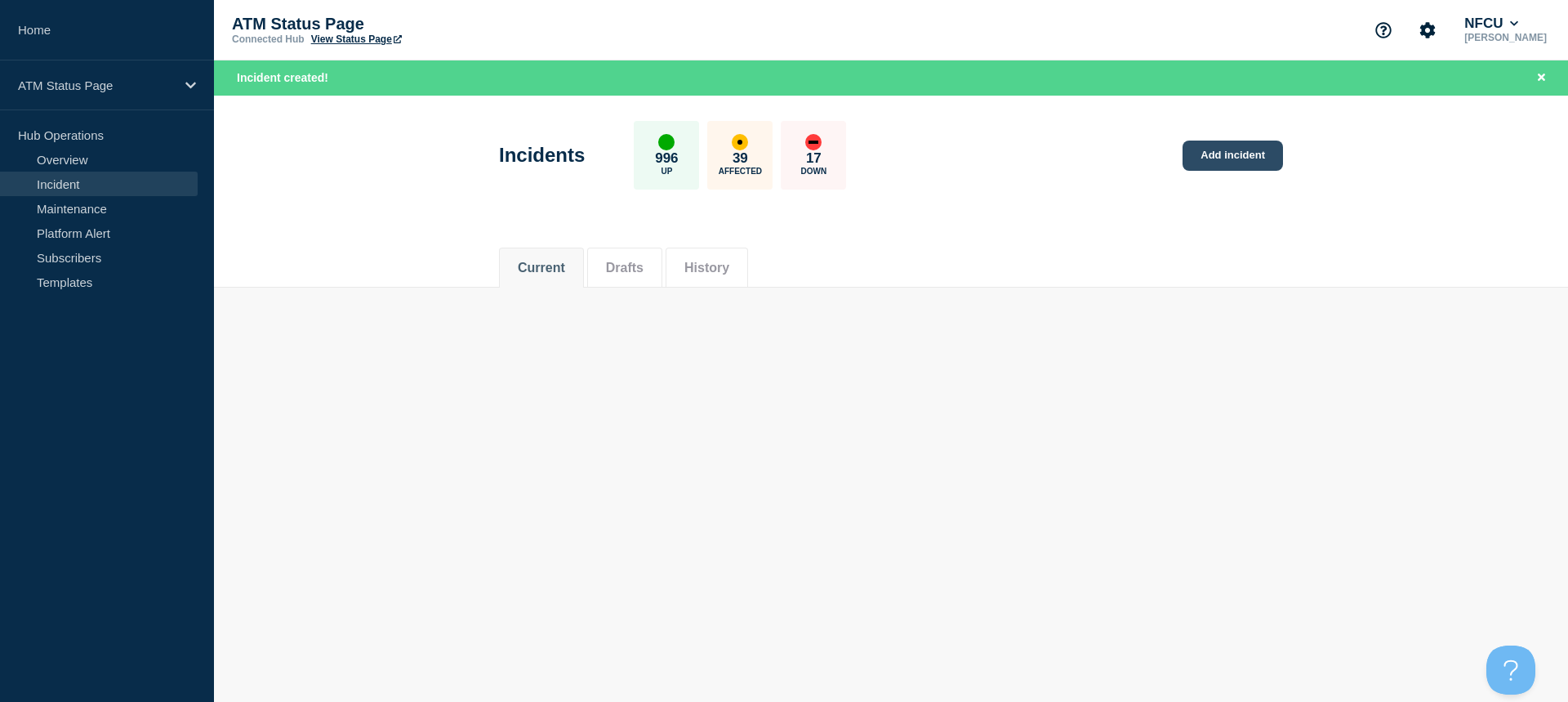 click on "Add incident" 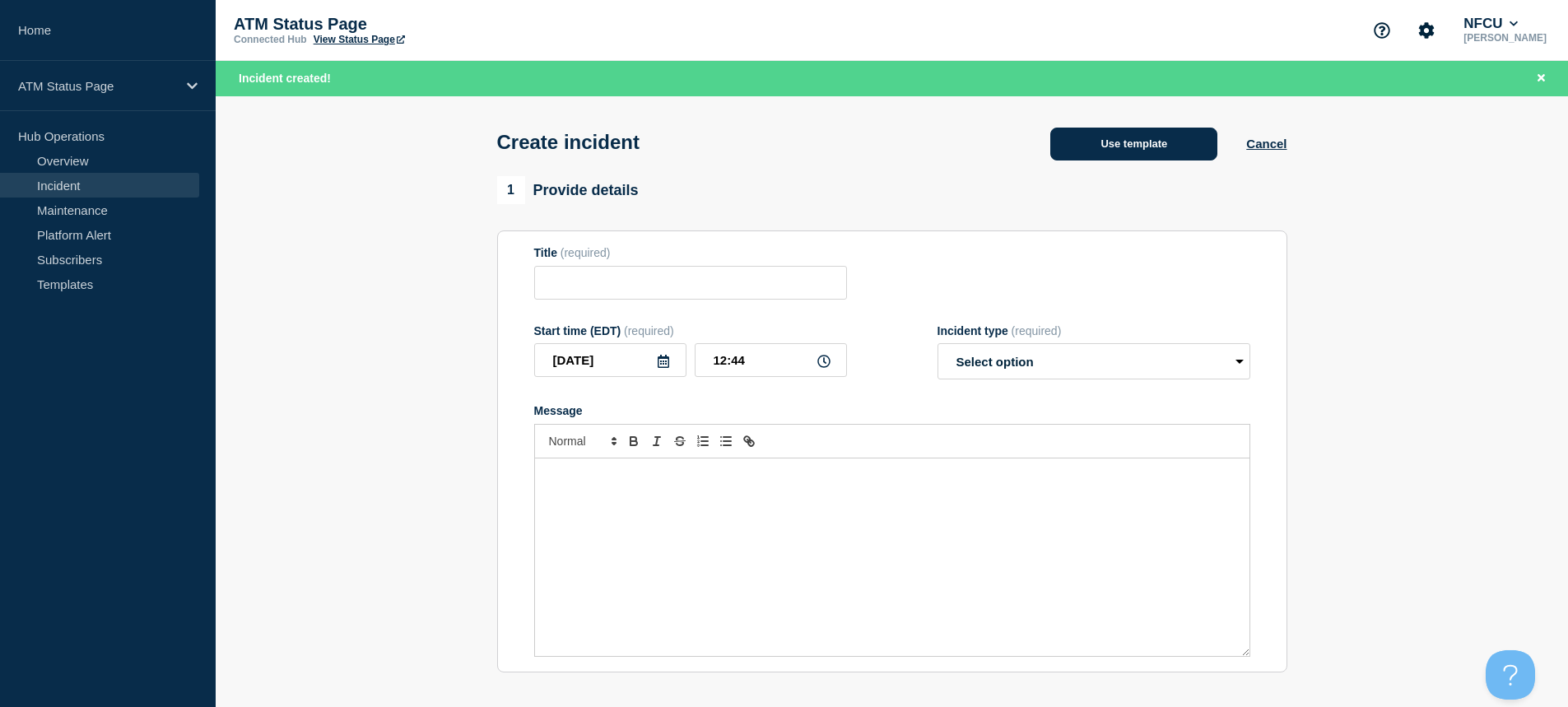 click on "Use template" at bounding box center (1133, 144) 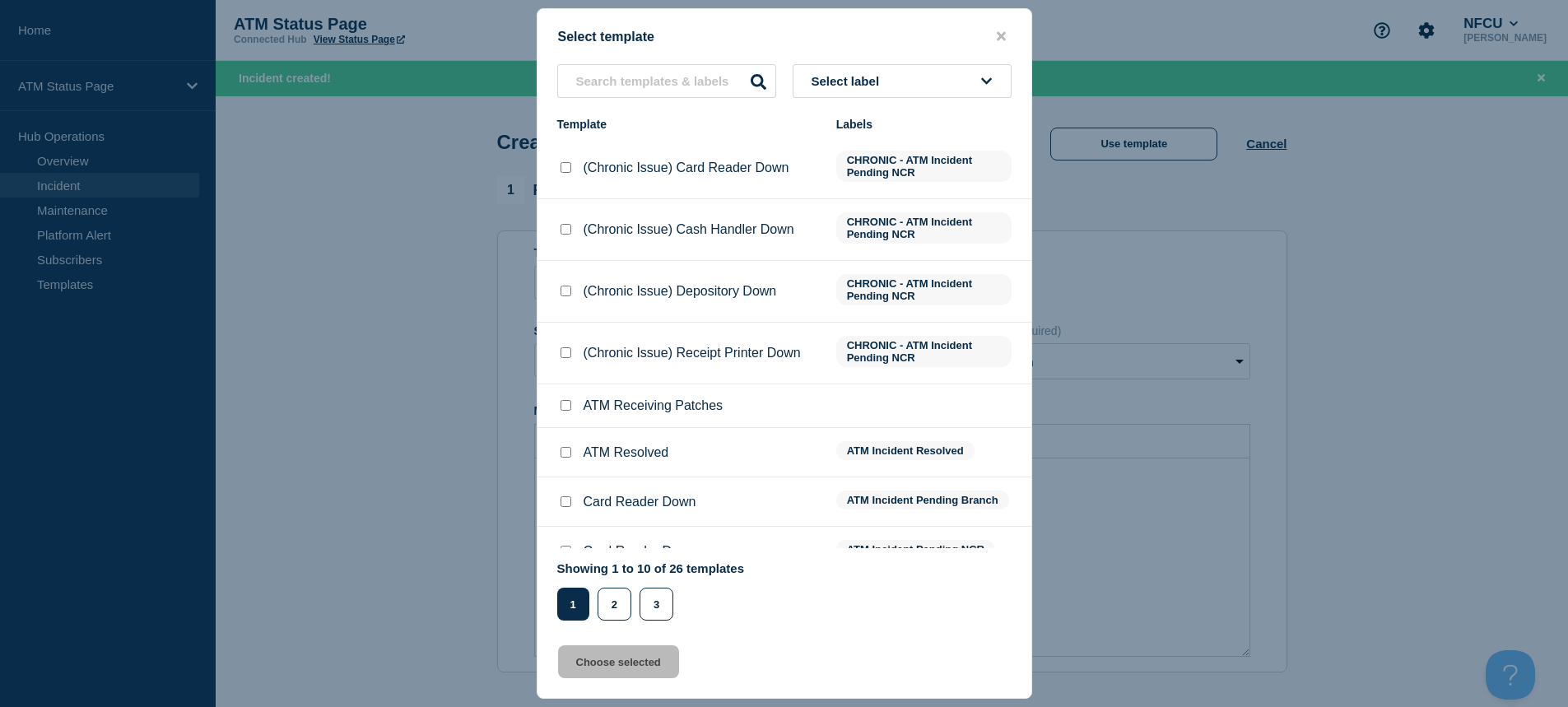 click on "Select label" at bounding box center [902, 81] 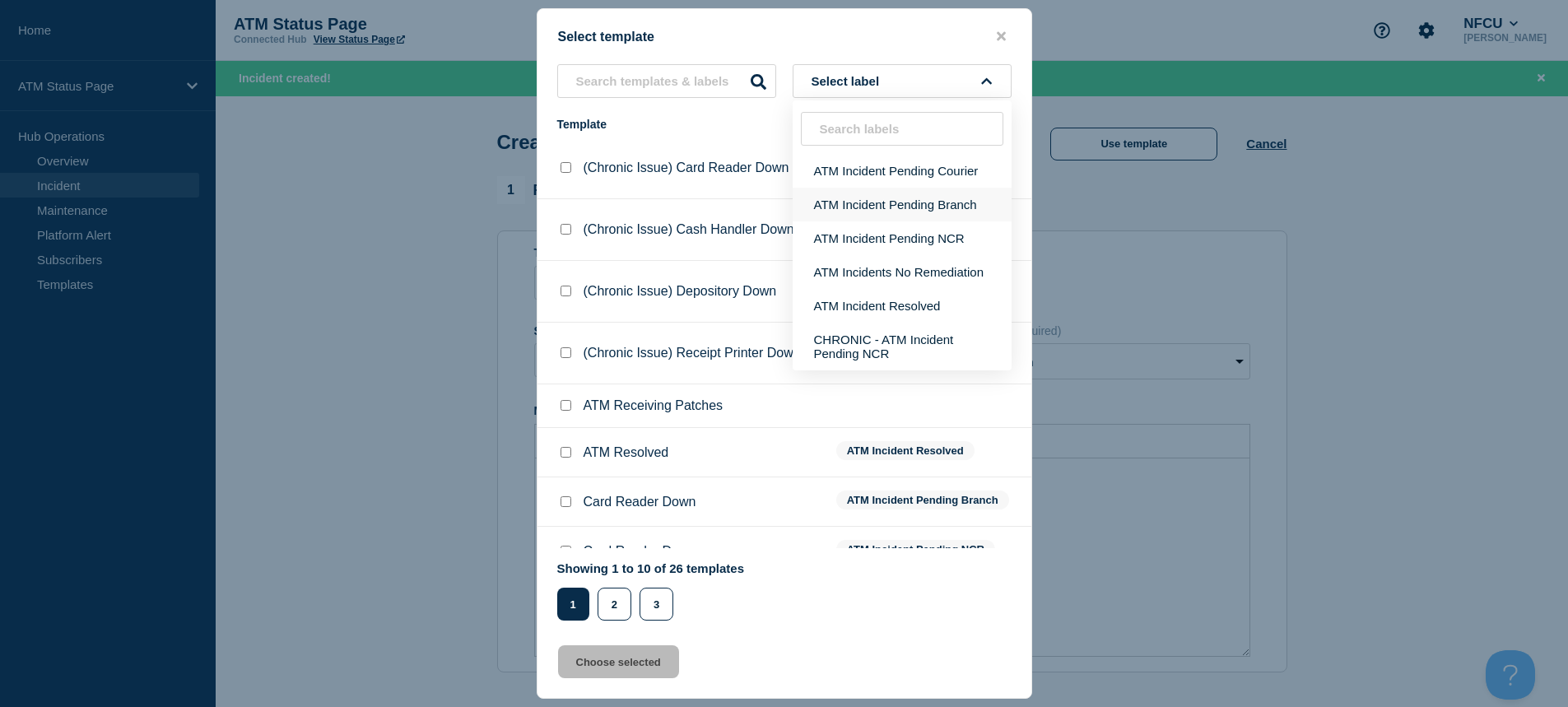click on "ATM Incident Pending Branch" at bounding box center (902, 204) 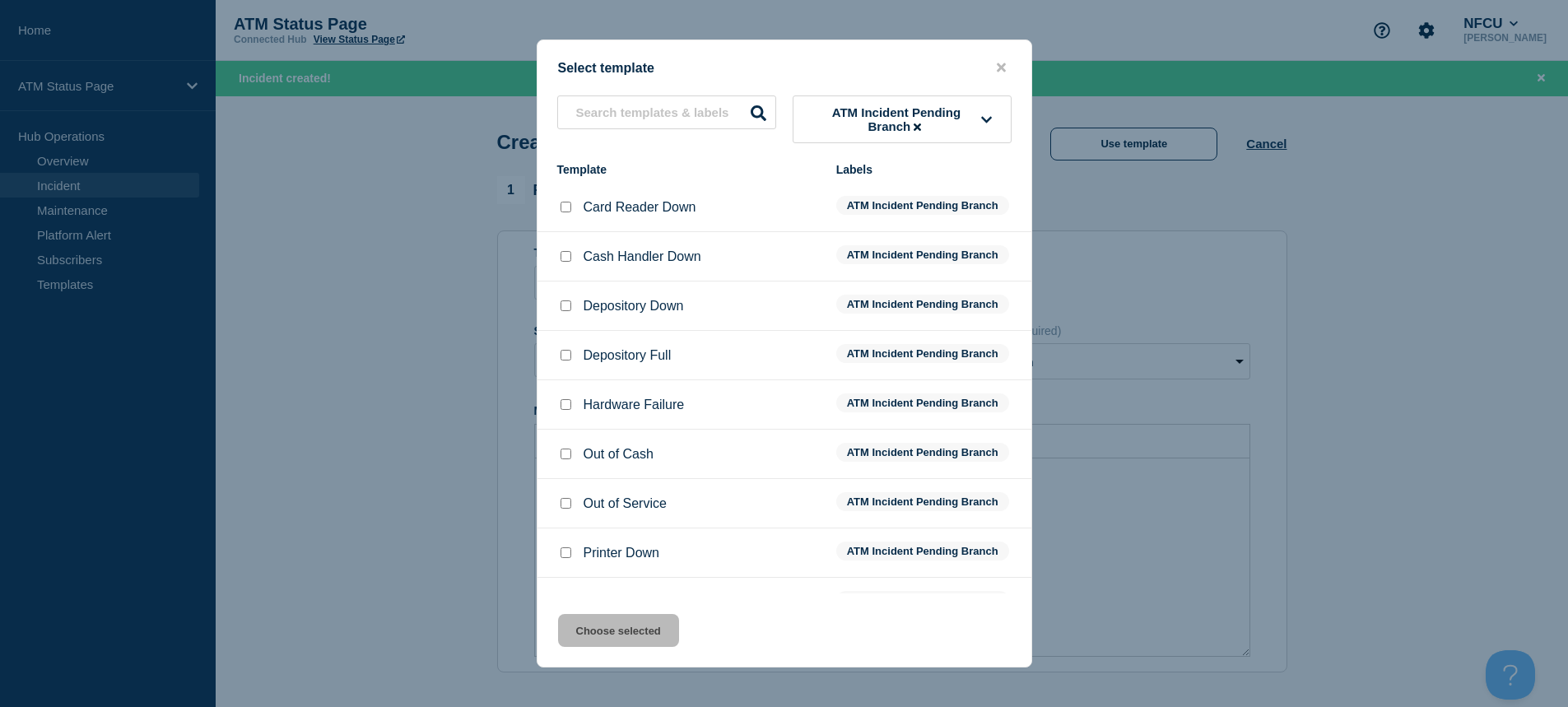 click at bounding box center [565, 305] 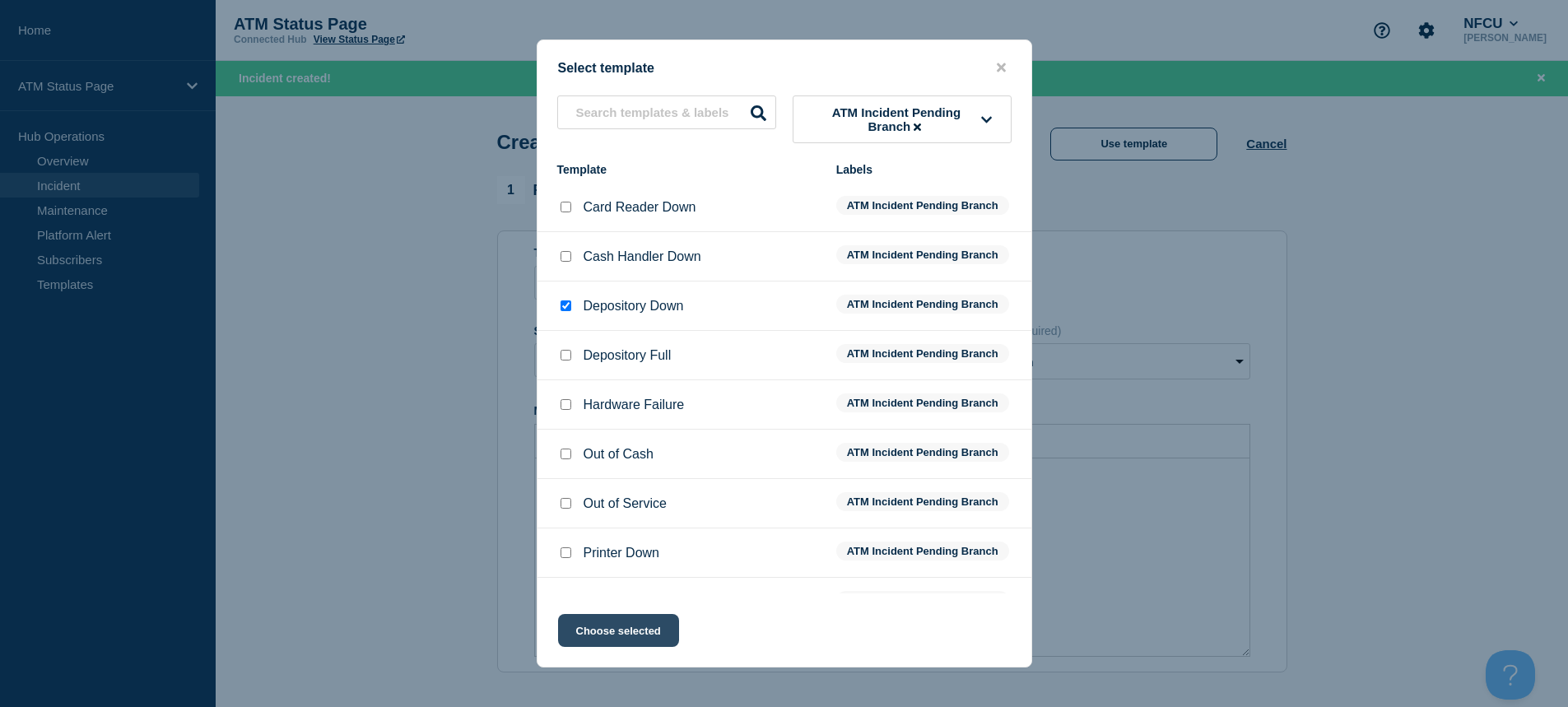 click on "Choose selected" 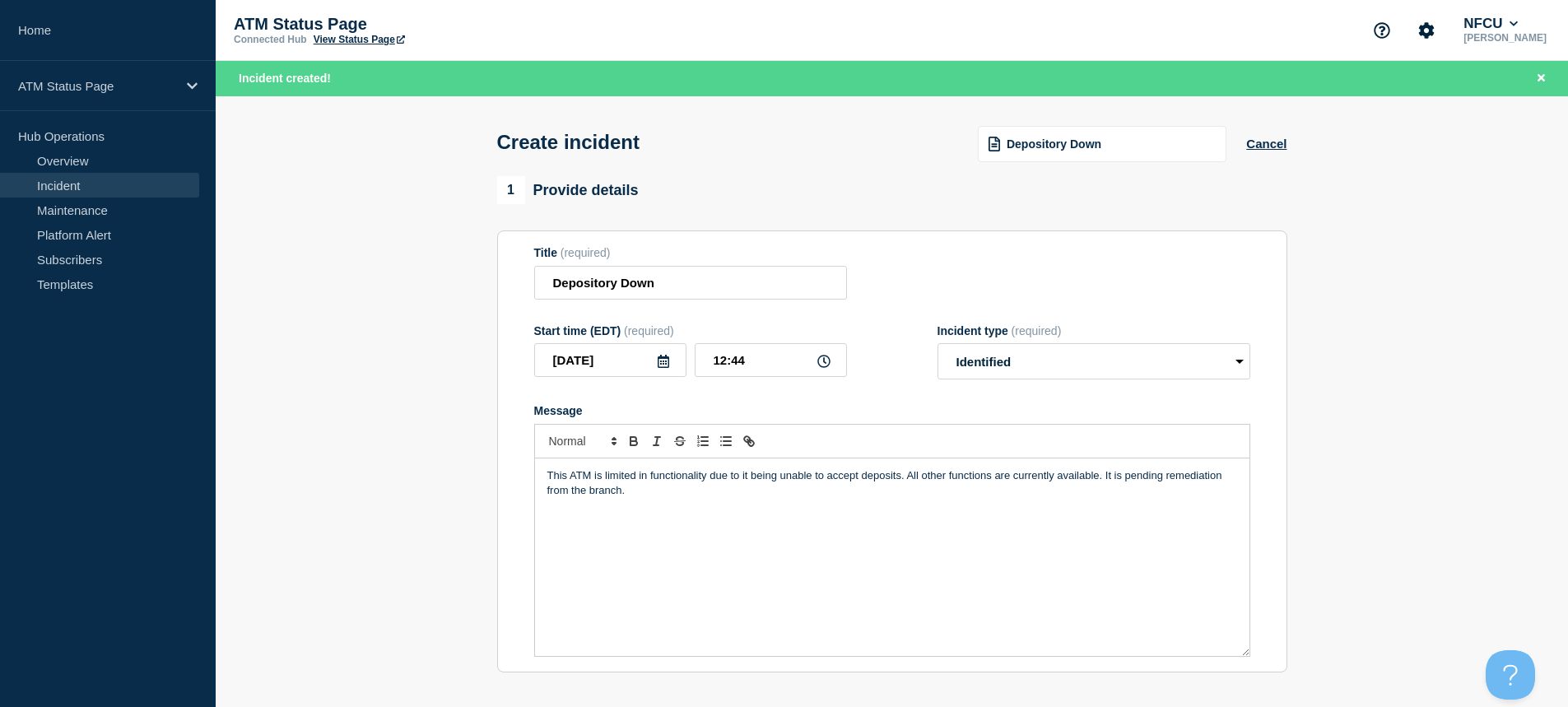 scroll, scrollTop: 412, scrollLeft: 0, axis: vertical 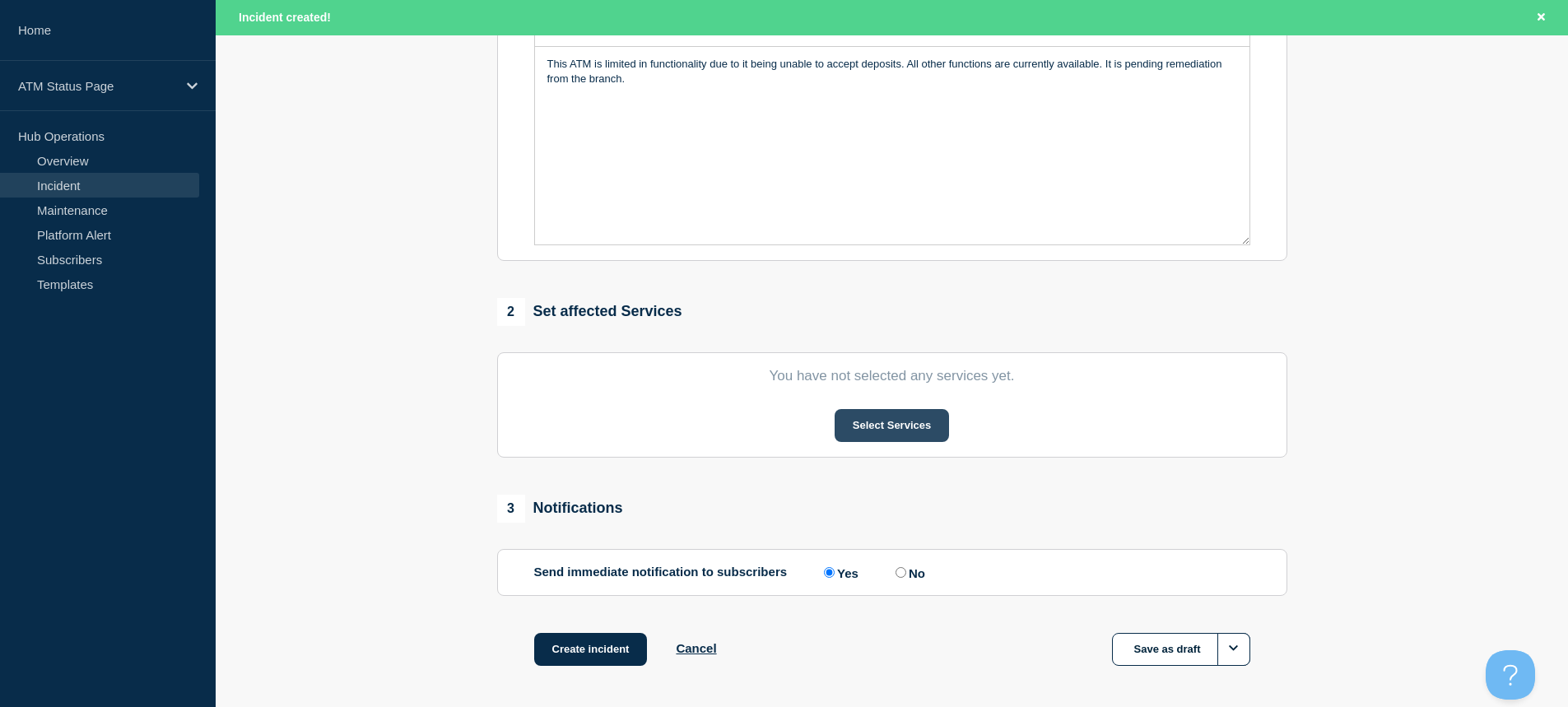 click on "Select Services" at bounding box center [891, 426] 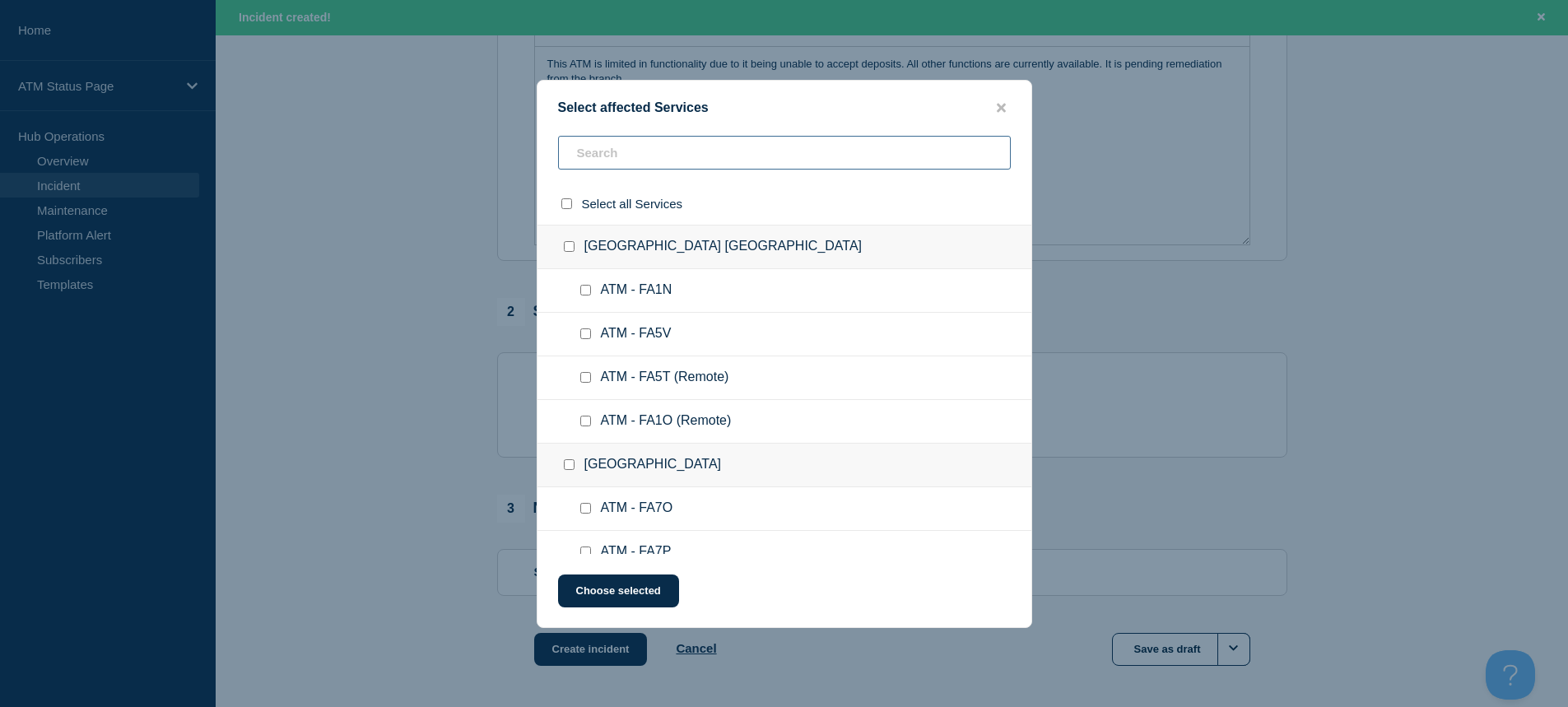 click at bounding box center (784, 152) 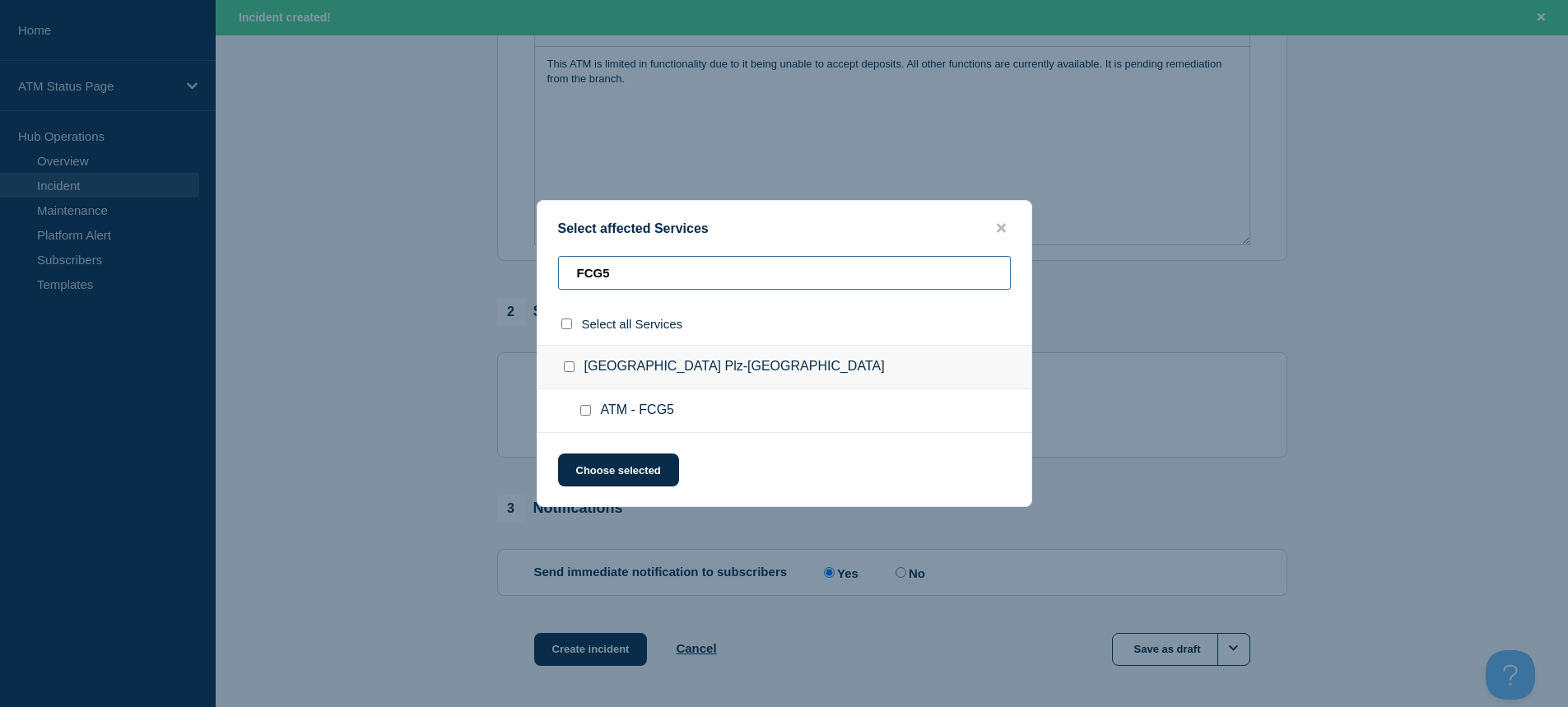 type on "FCG5" 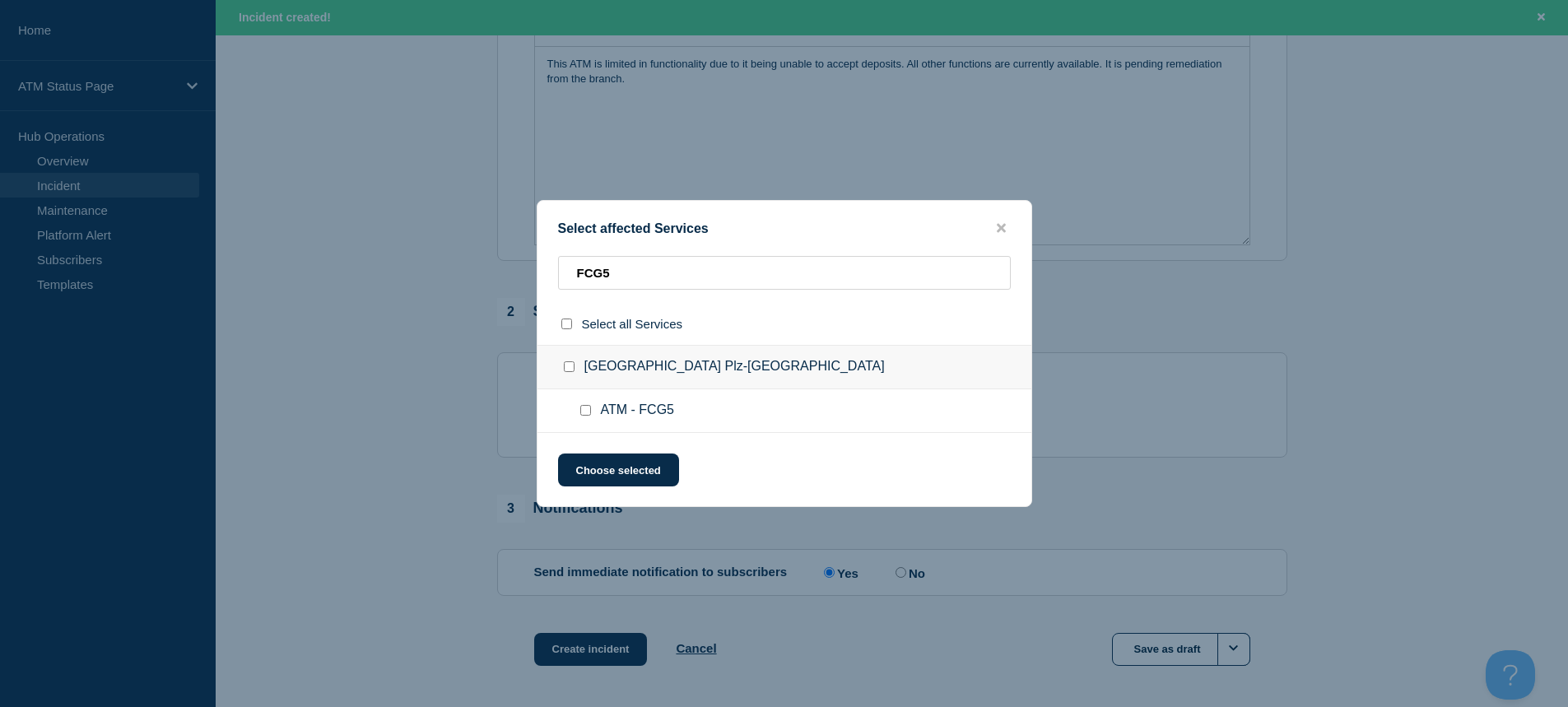 click at bounding box center [585, 410] 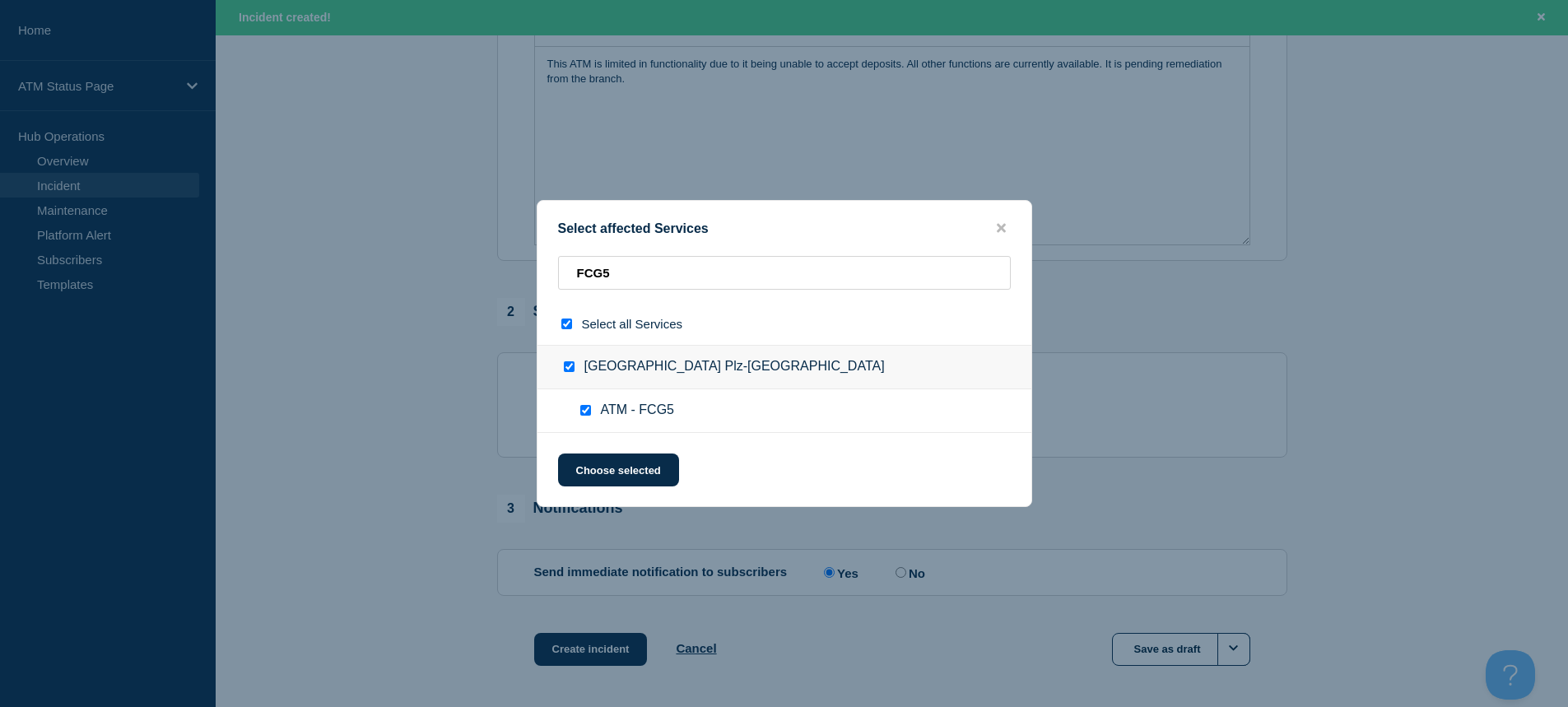checkbox on "true" 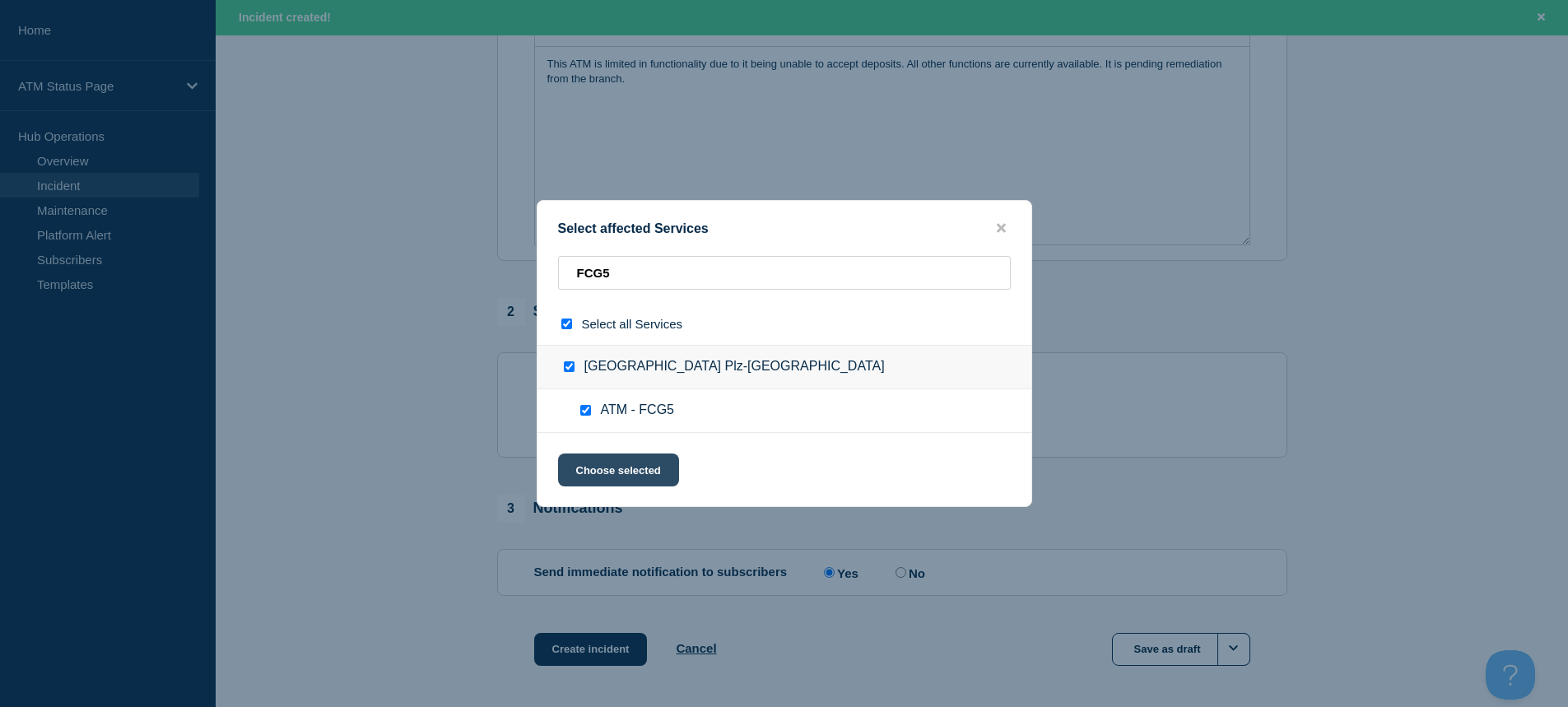 click on "Choose selected" 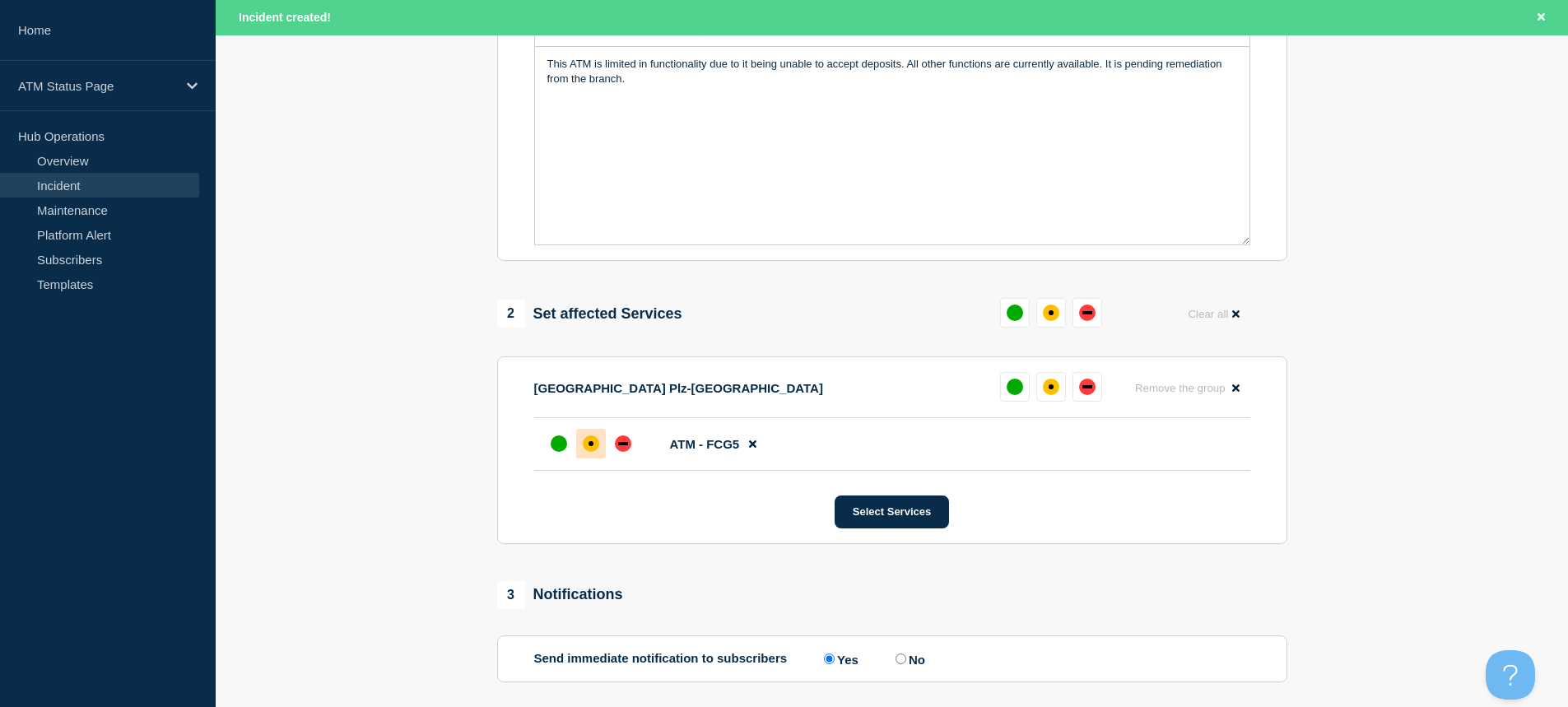 click at bounding box center (591, 444) 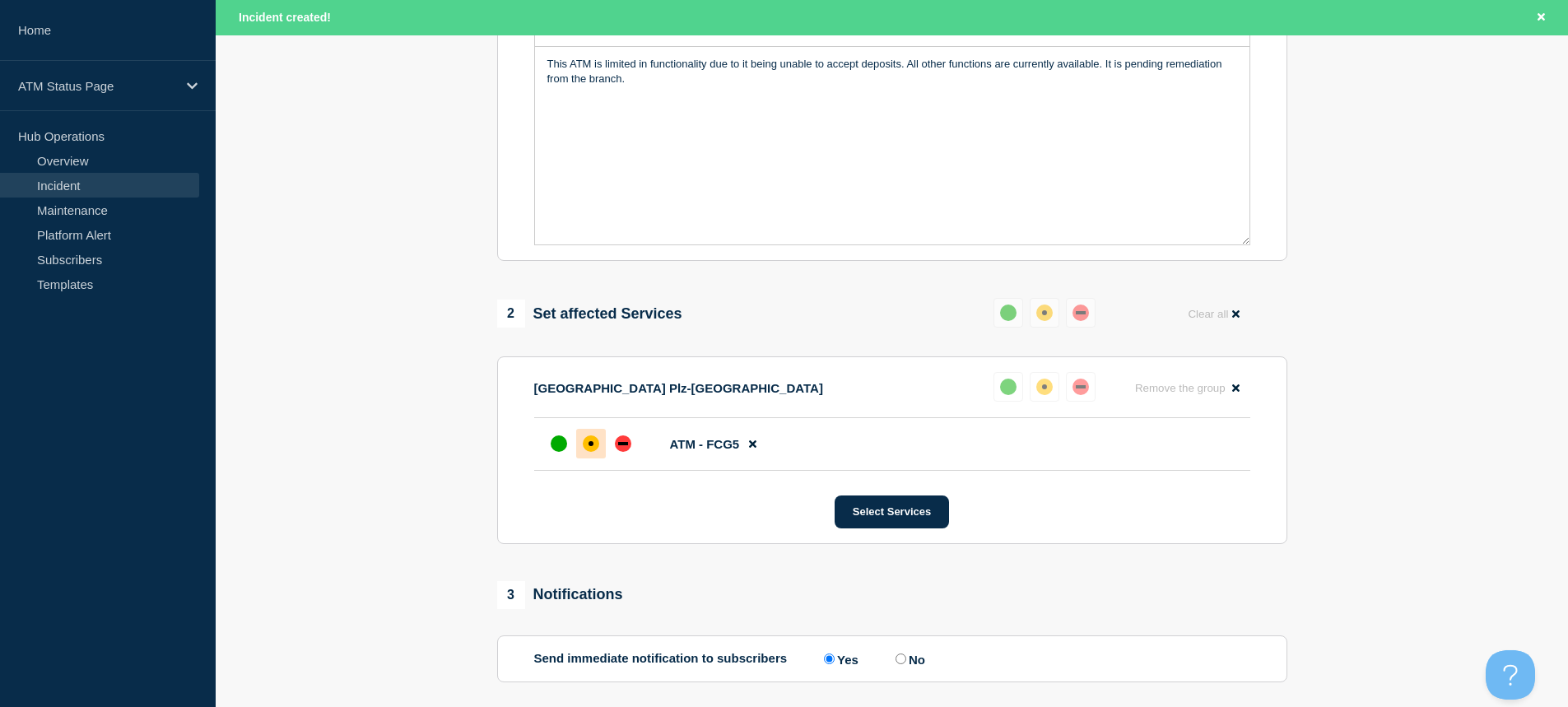 scroll, scrollTop: 568, scrollLeft: 0, axis: vertical 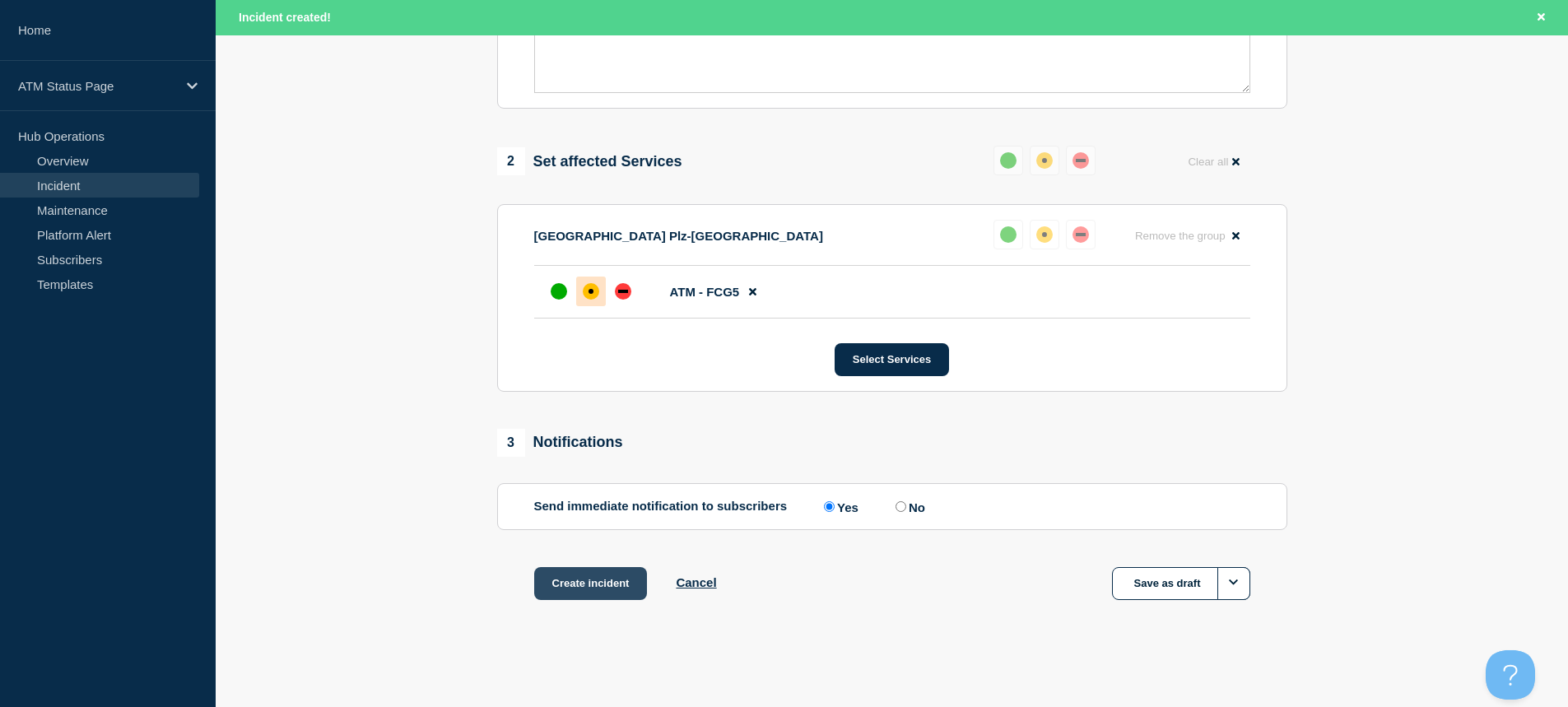 click on "Create incident" at bounding box center (591, 584) 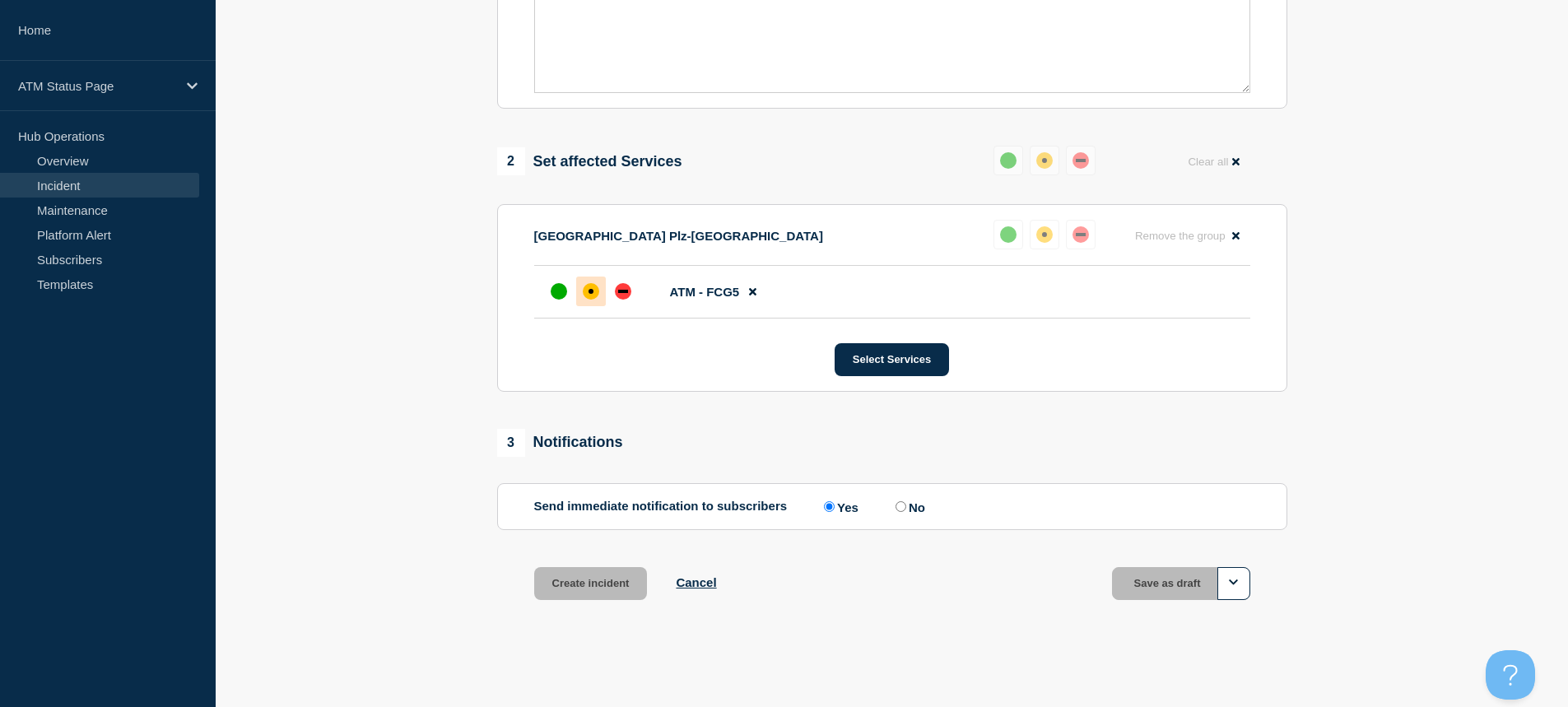 scroll, scrollTop: 533, scrollLeft: 0, axis: vertical 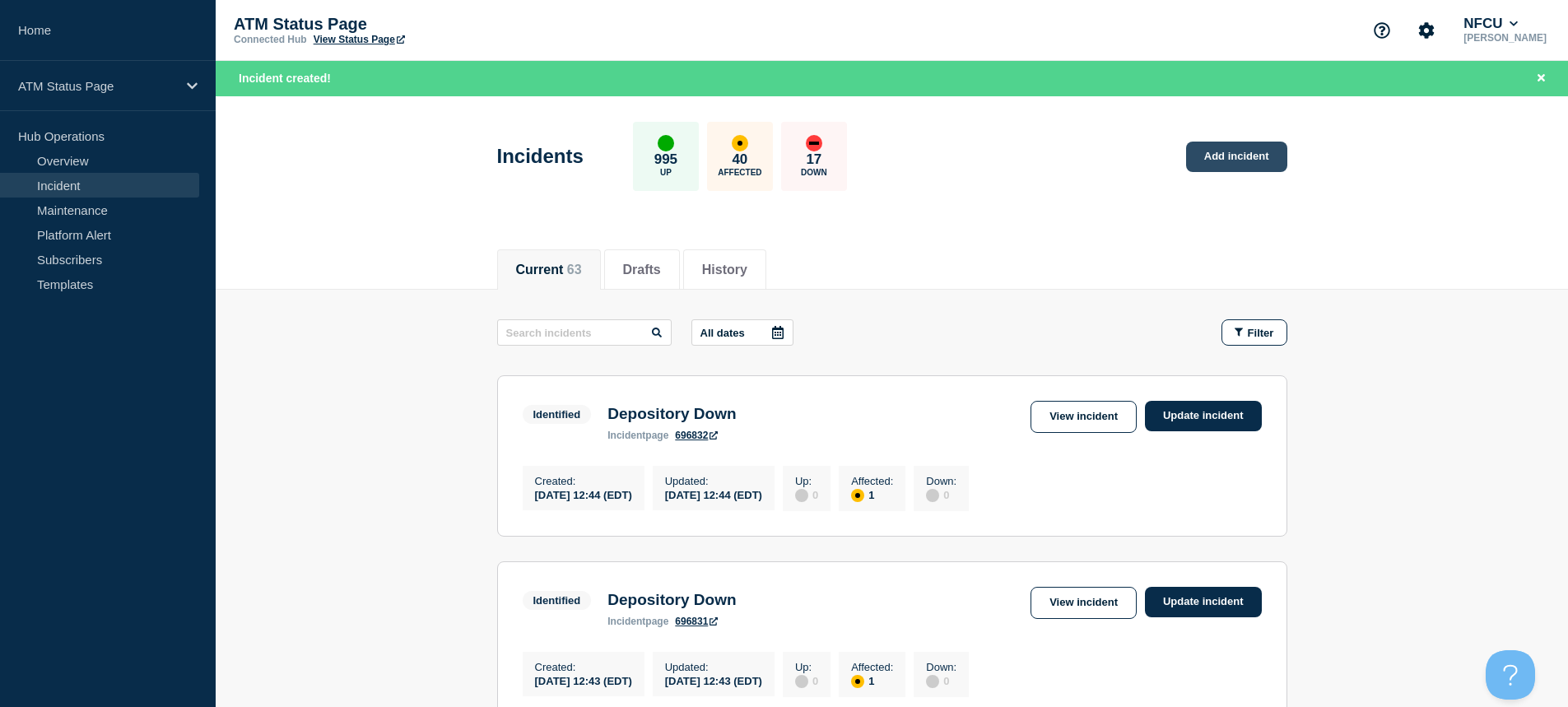 click on "Add incident" 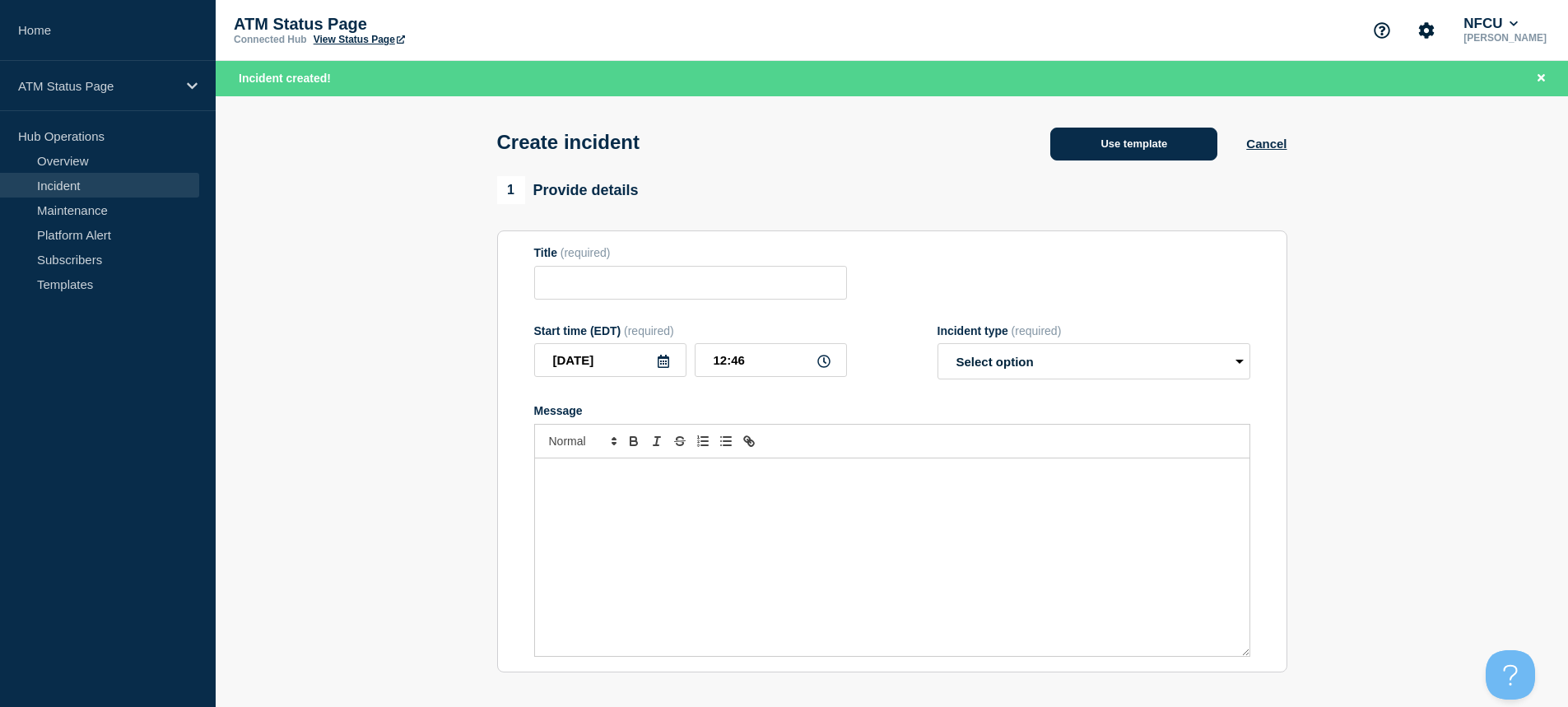 click on "Use template" at bounding box center [1133, 144] 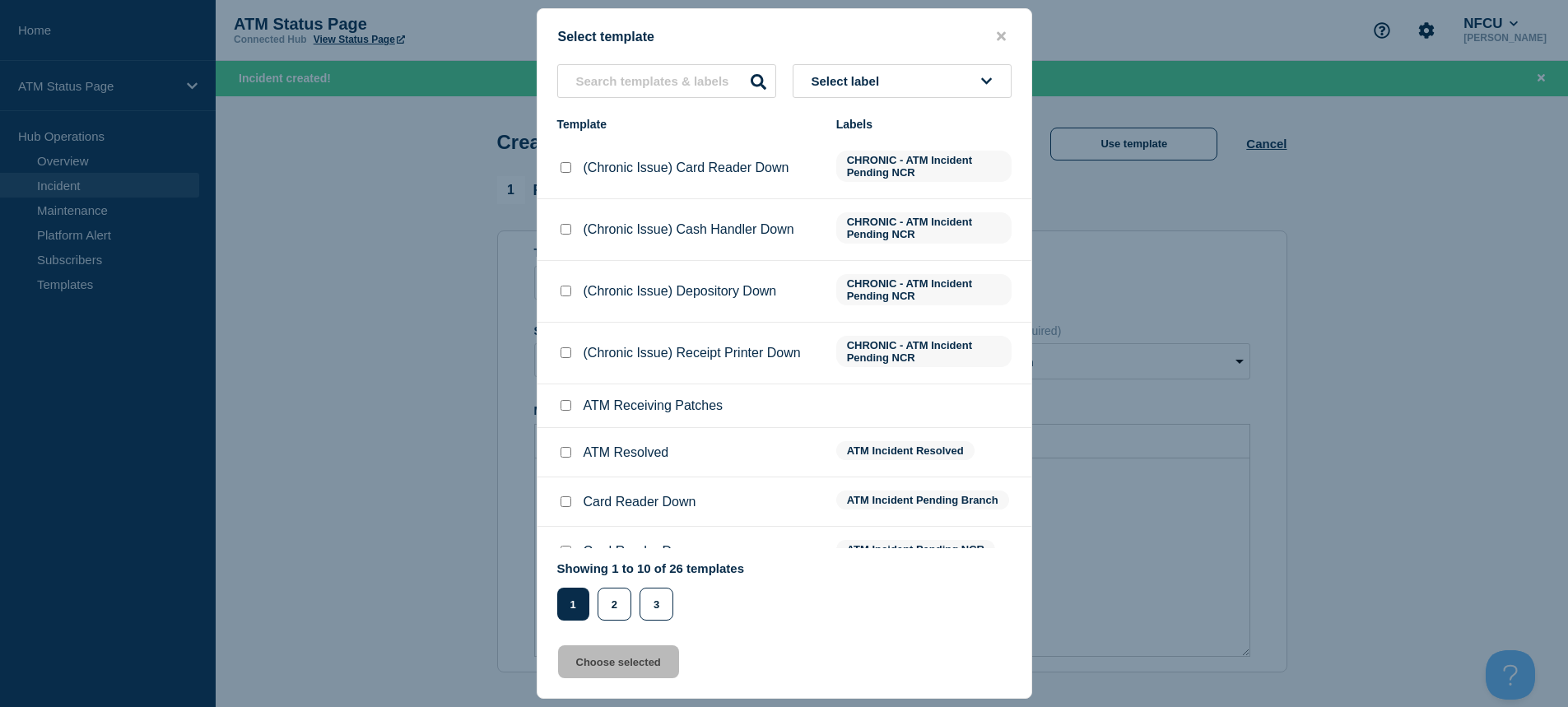 click on "Select label" at bounding box center (902, 81) 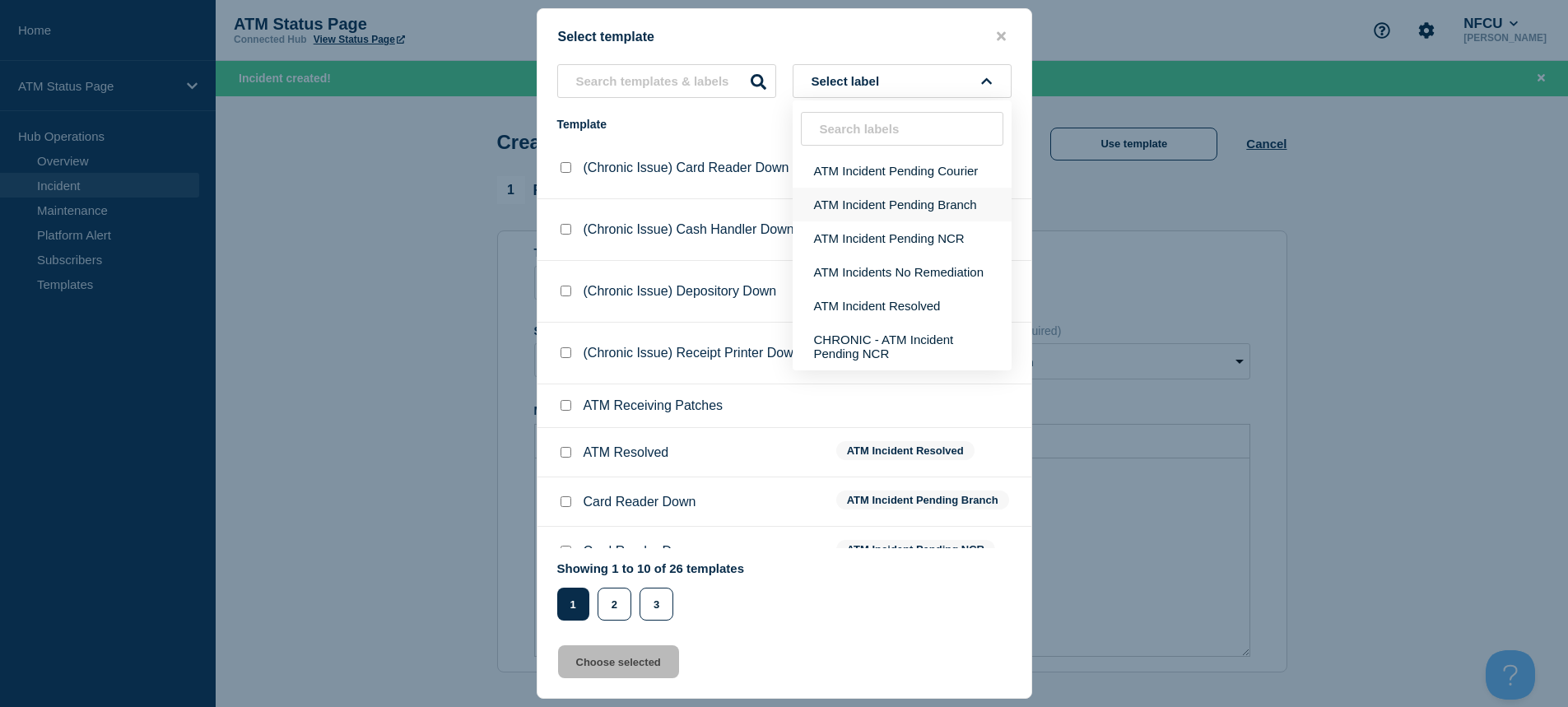click on "ATM Incident Pending Branch" at bounding box center (902, 204) 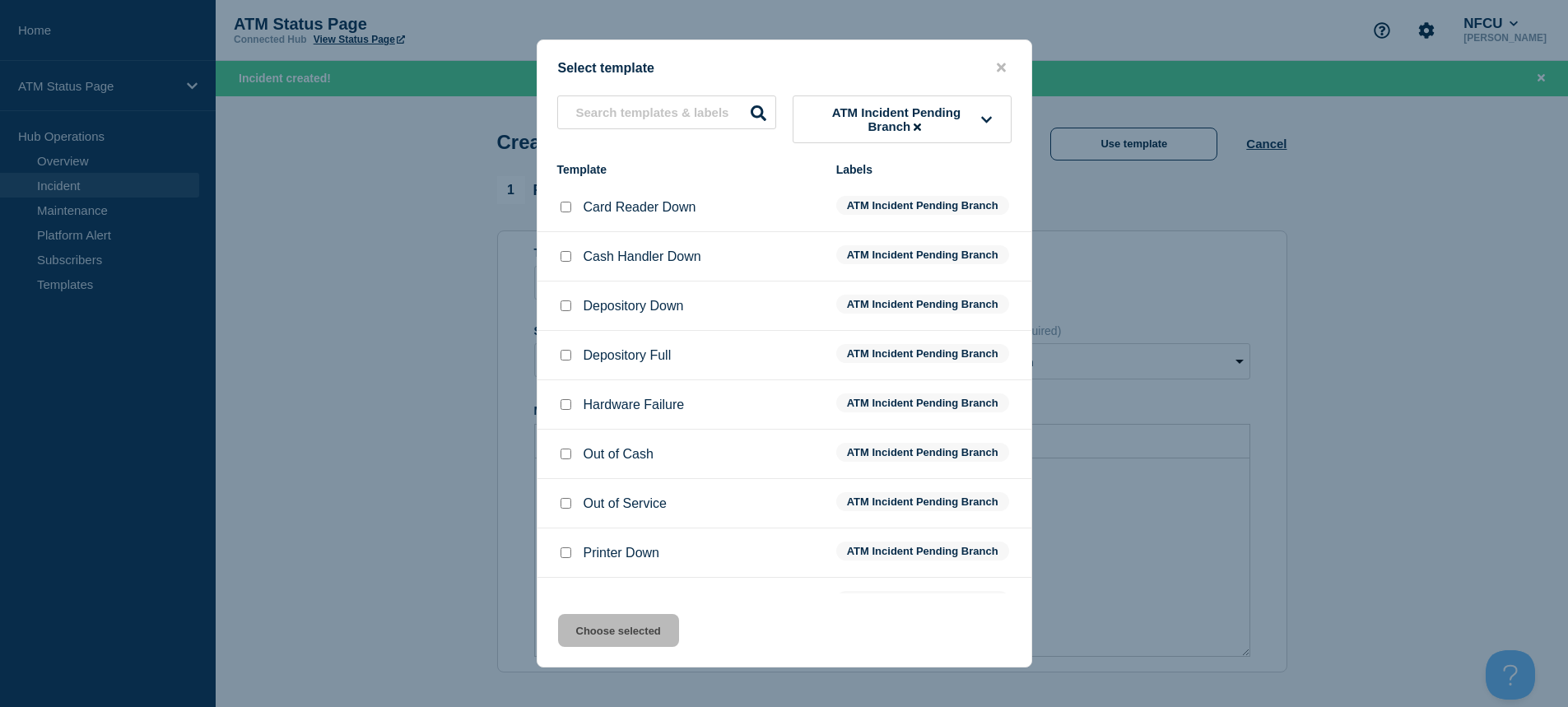 click at bounding box center (565, 305) 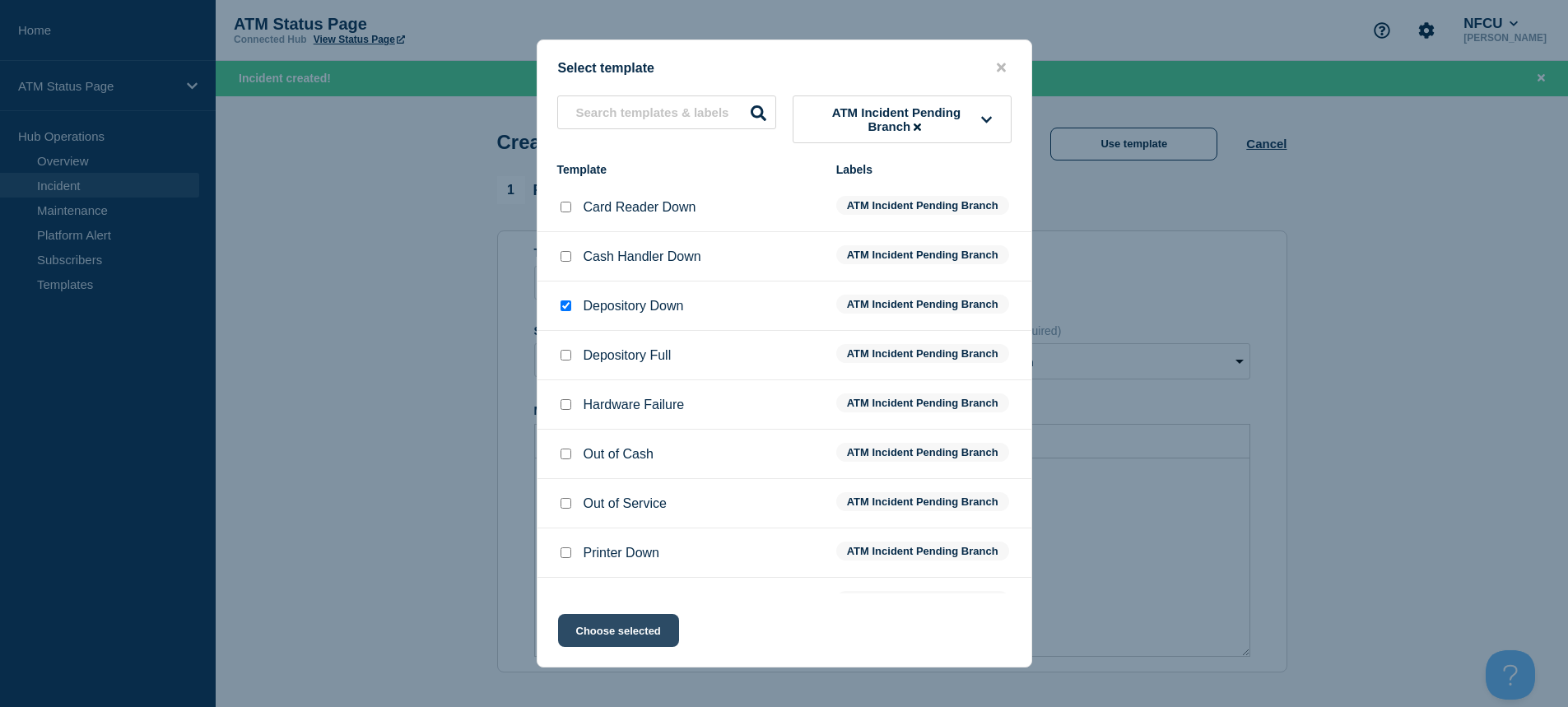 click on "Choose selected" 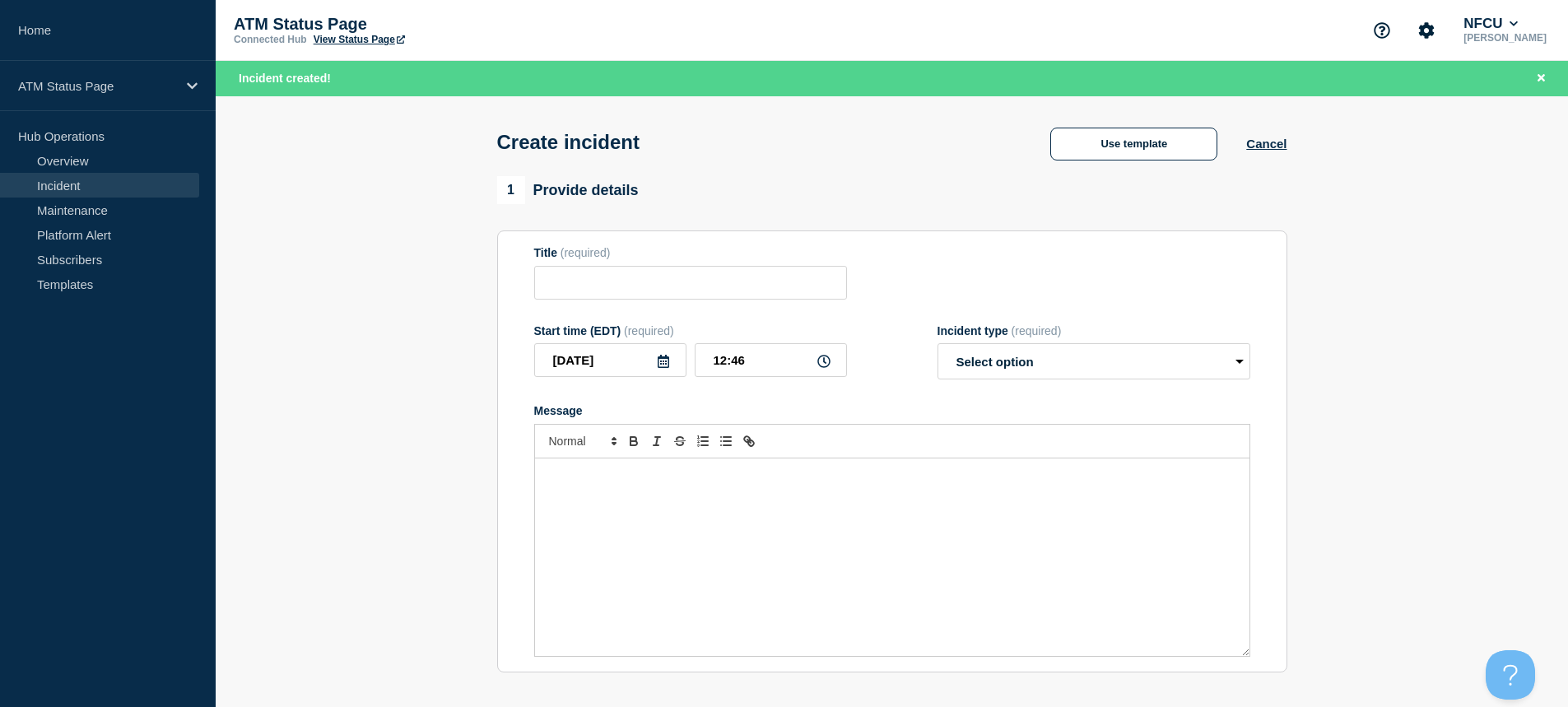 type on "Depository Down" 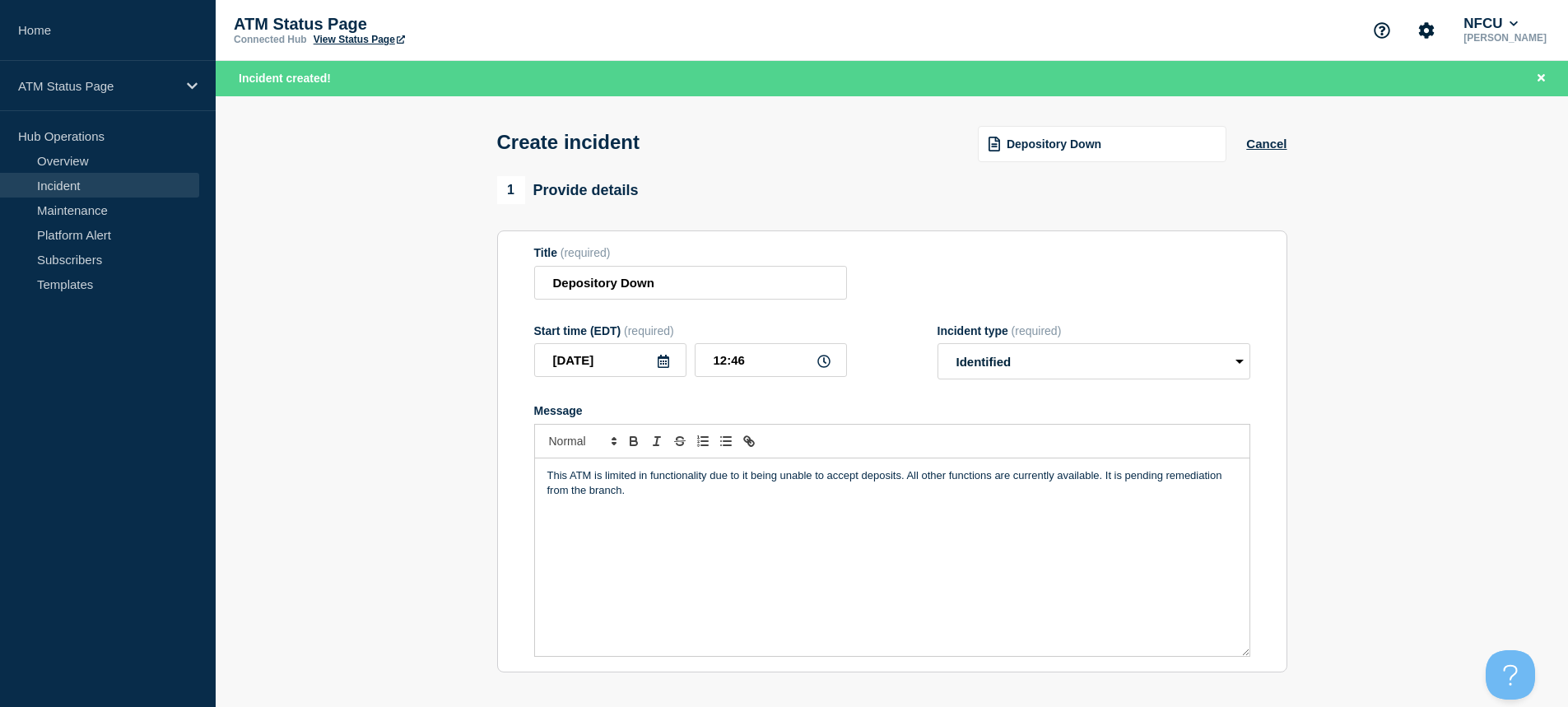 scroll, scrollTop: 329, scrollLeft: 0, axis: vertical 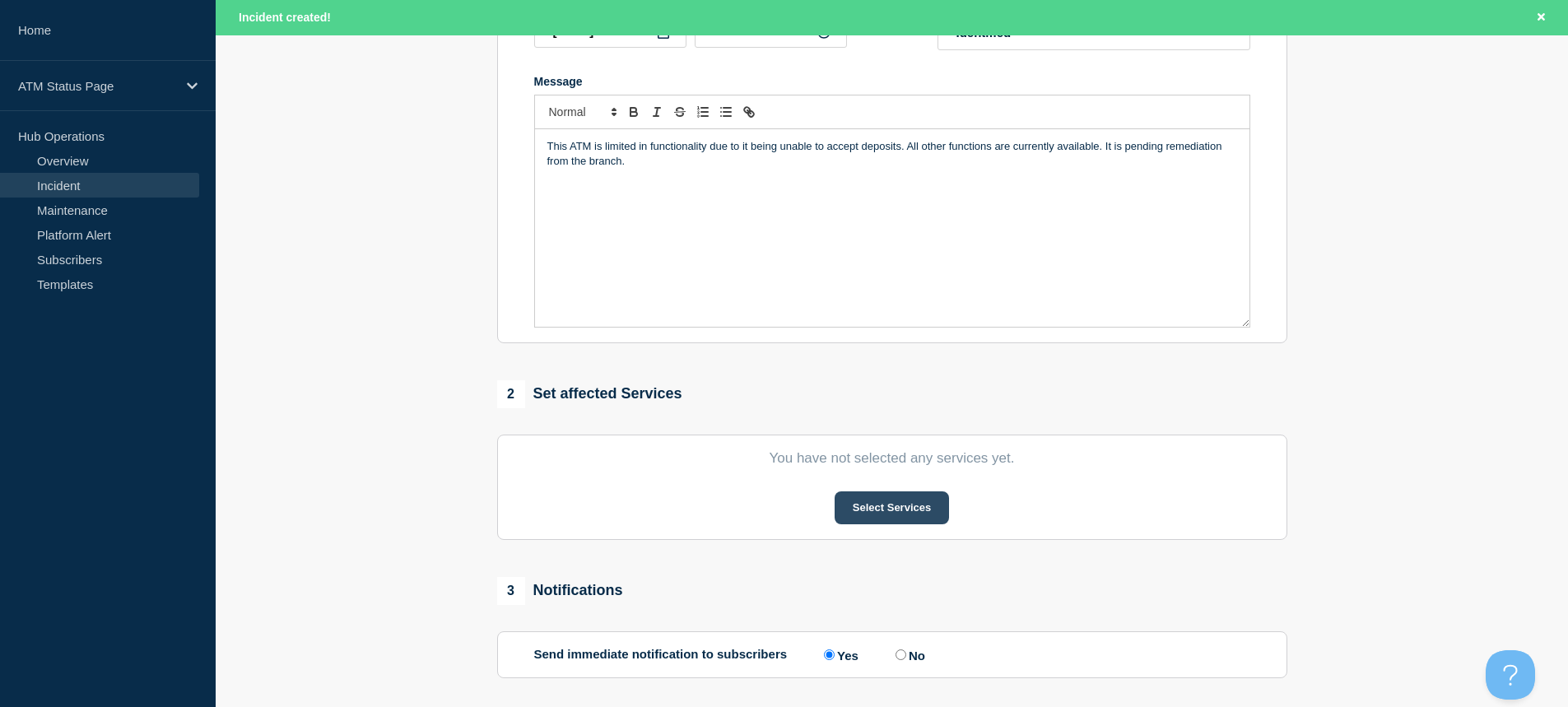 click on "Select Services" at bounding box center (891, 508) 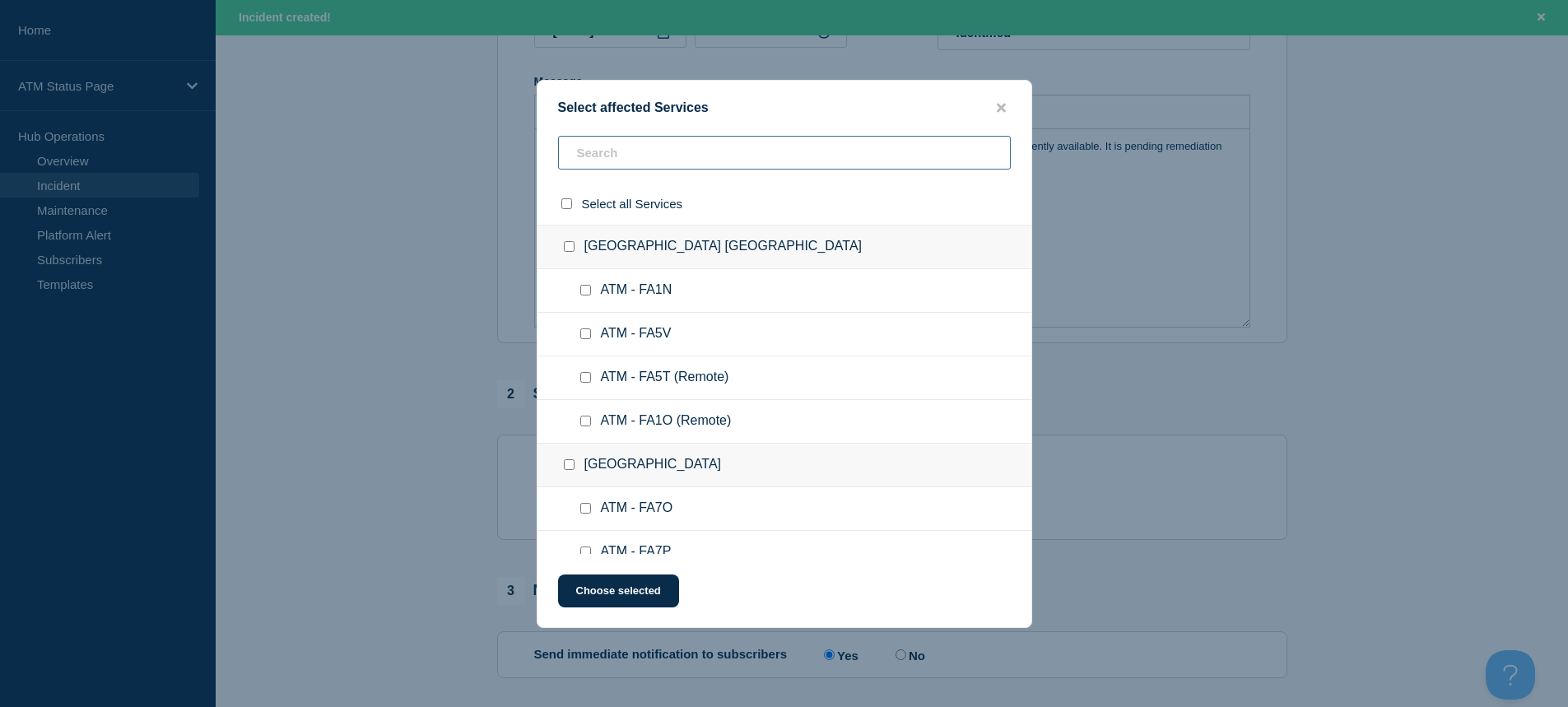 click at bounding box center (784, 152) 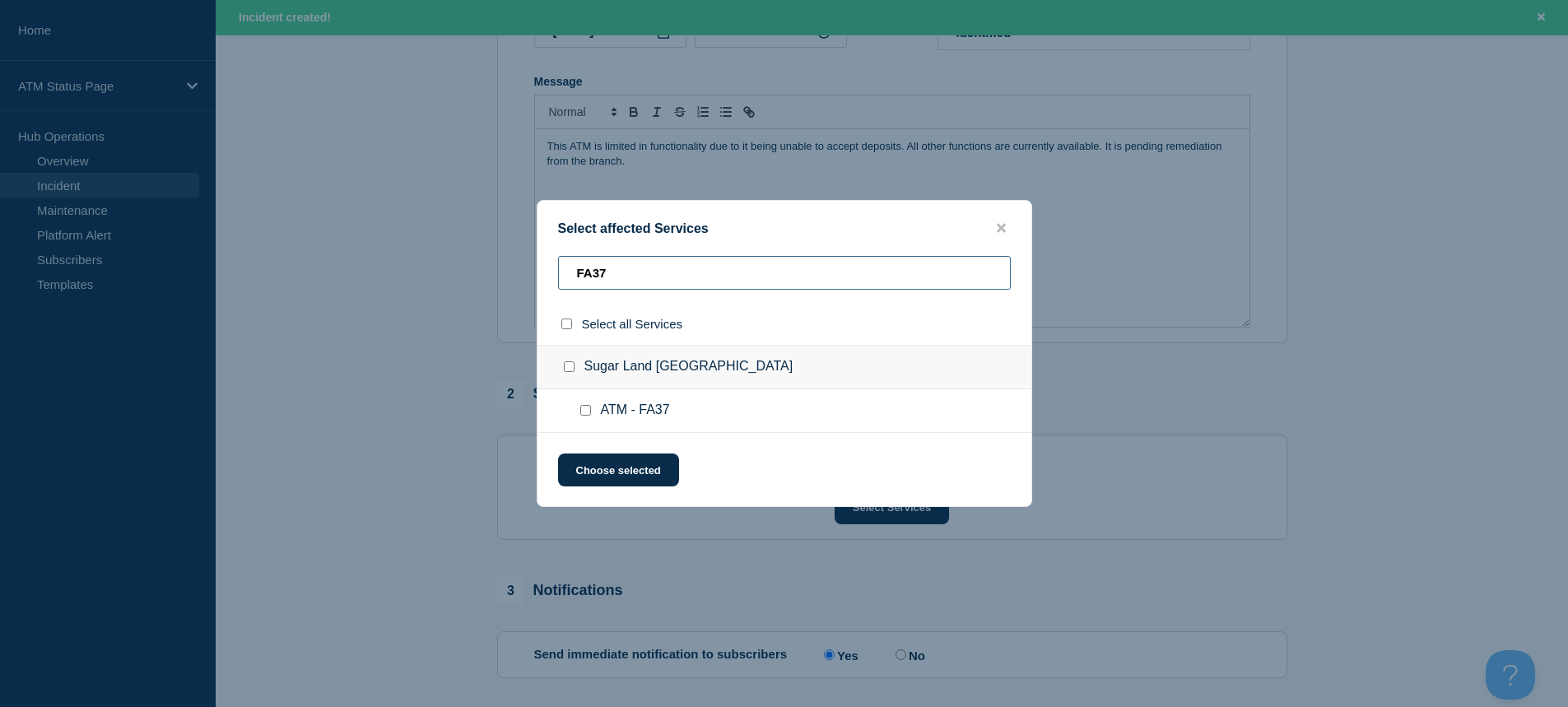 type on "FA37" 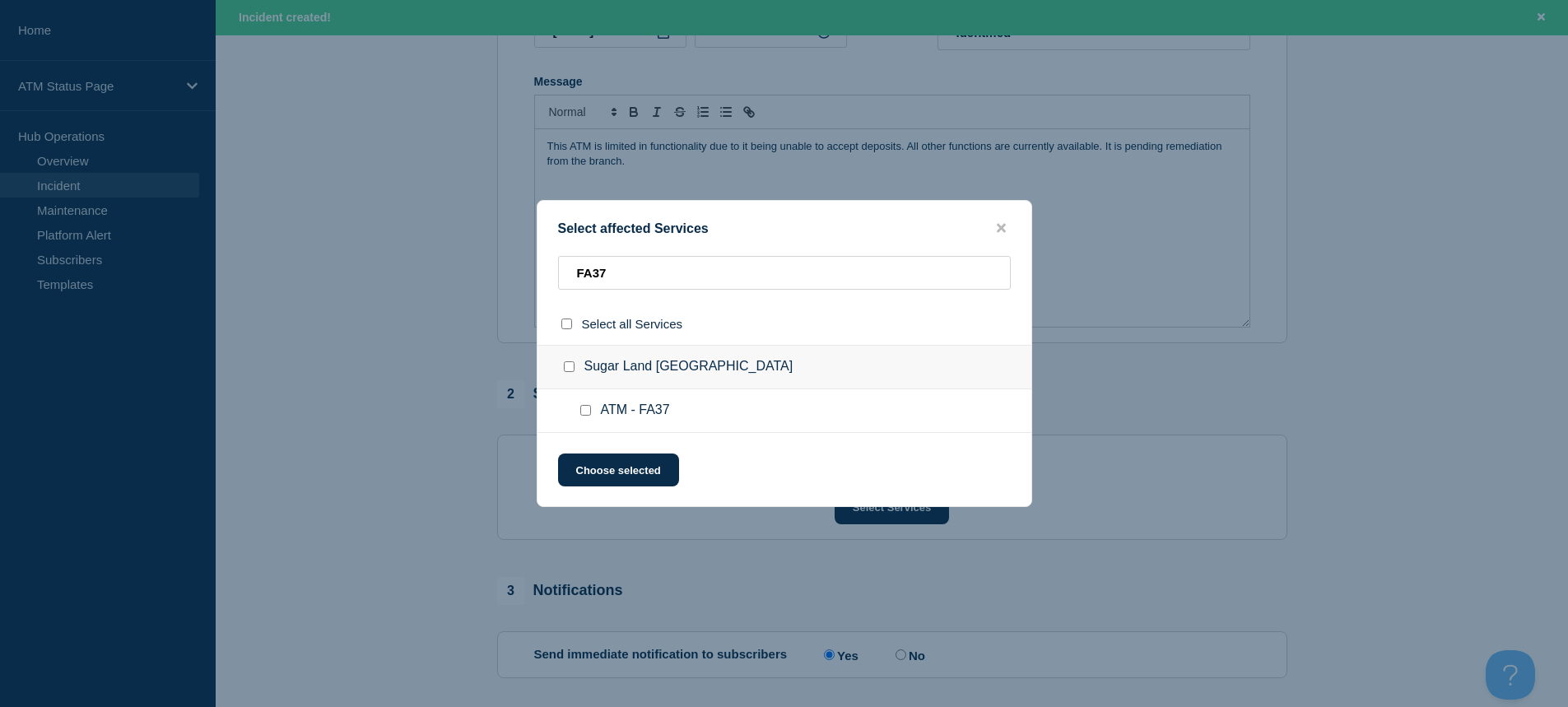 click at bounding box center [585, 410] 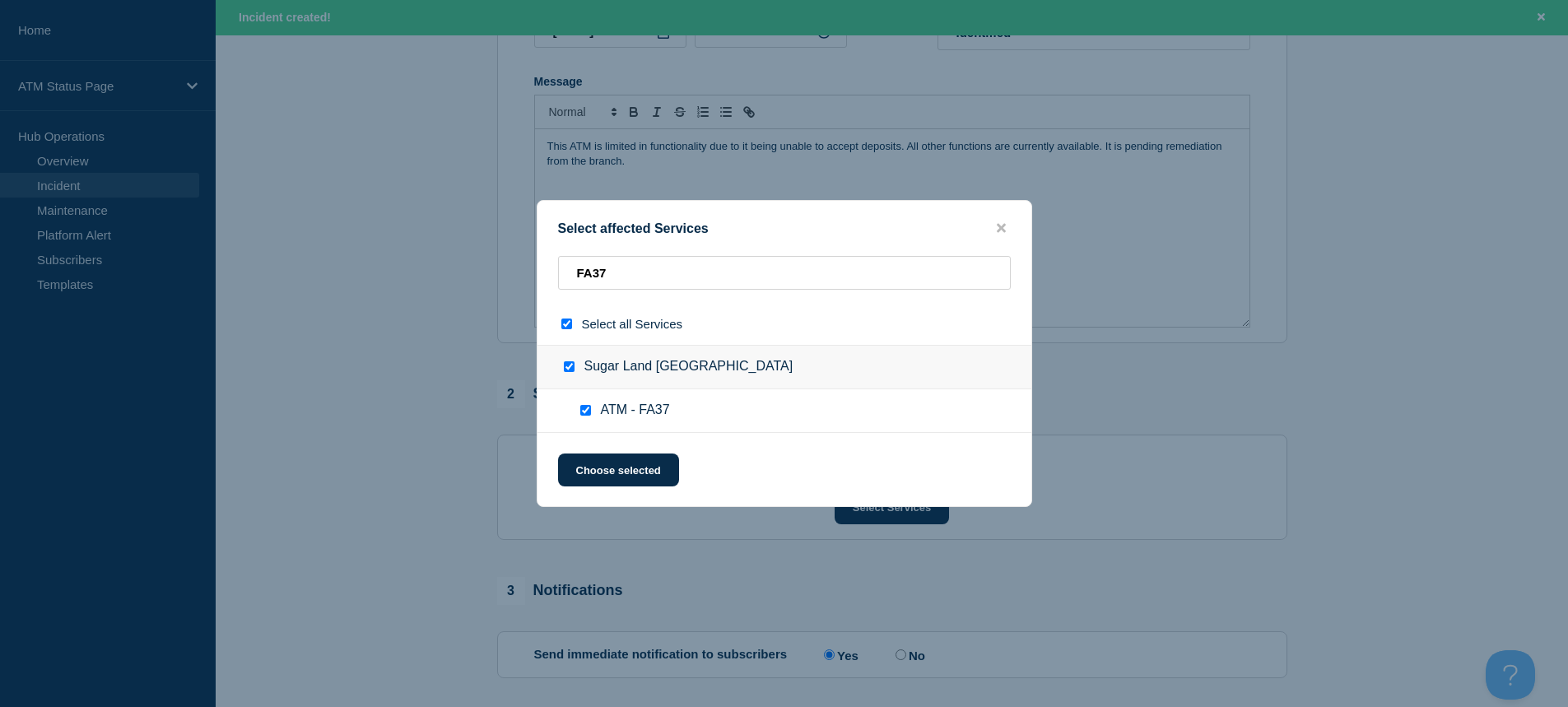 checkbox on "true" 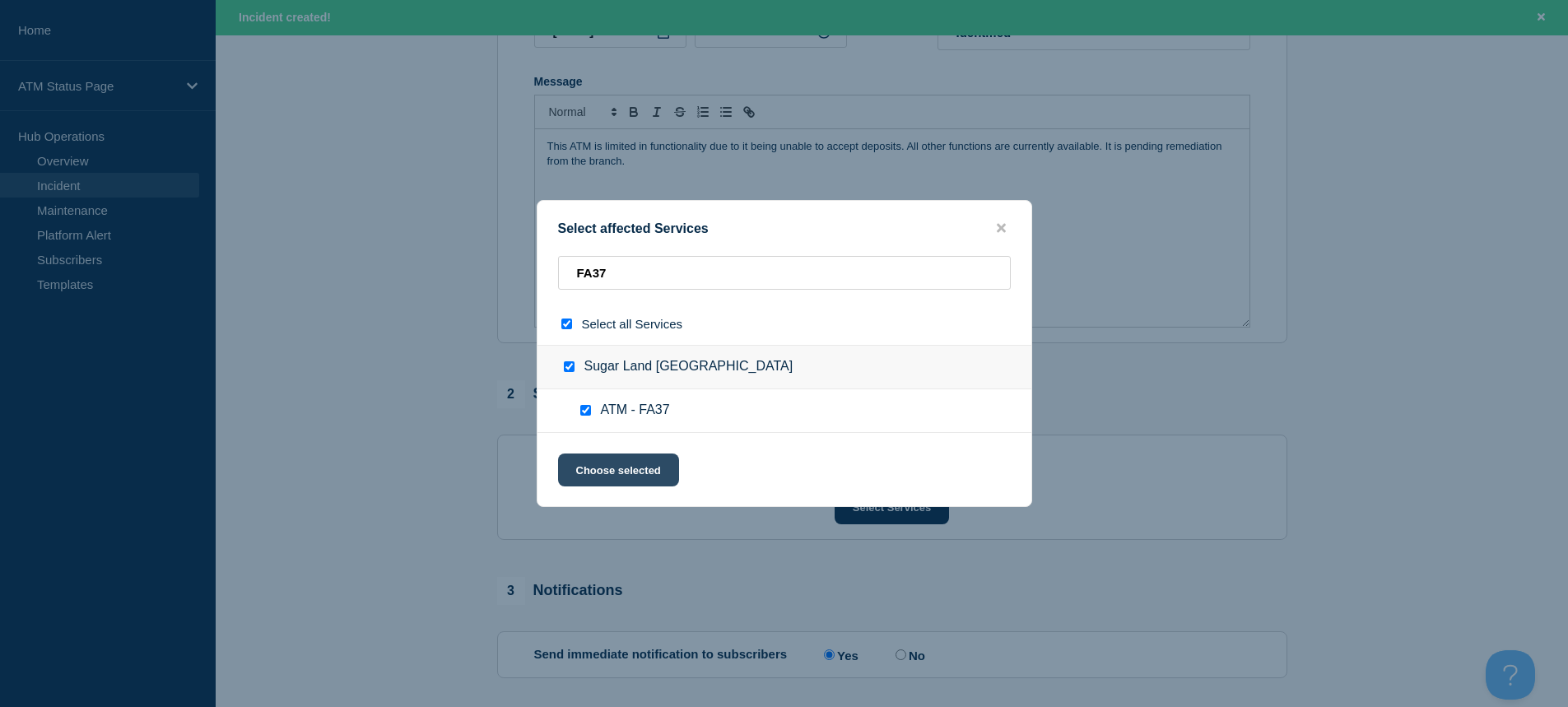 click on "Choose selected" 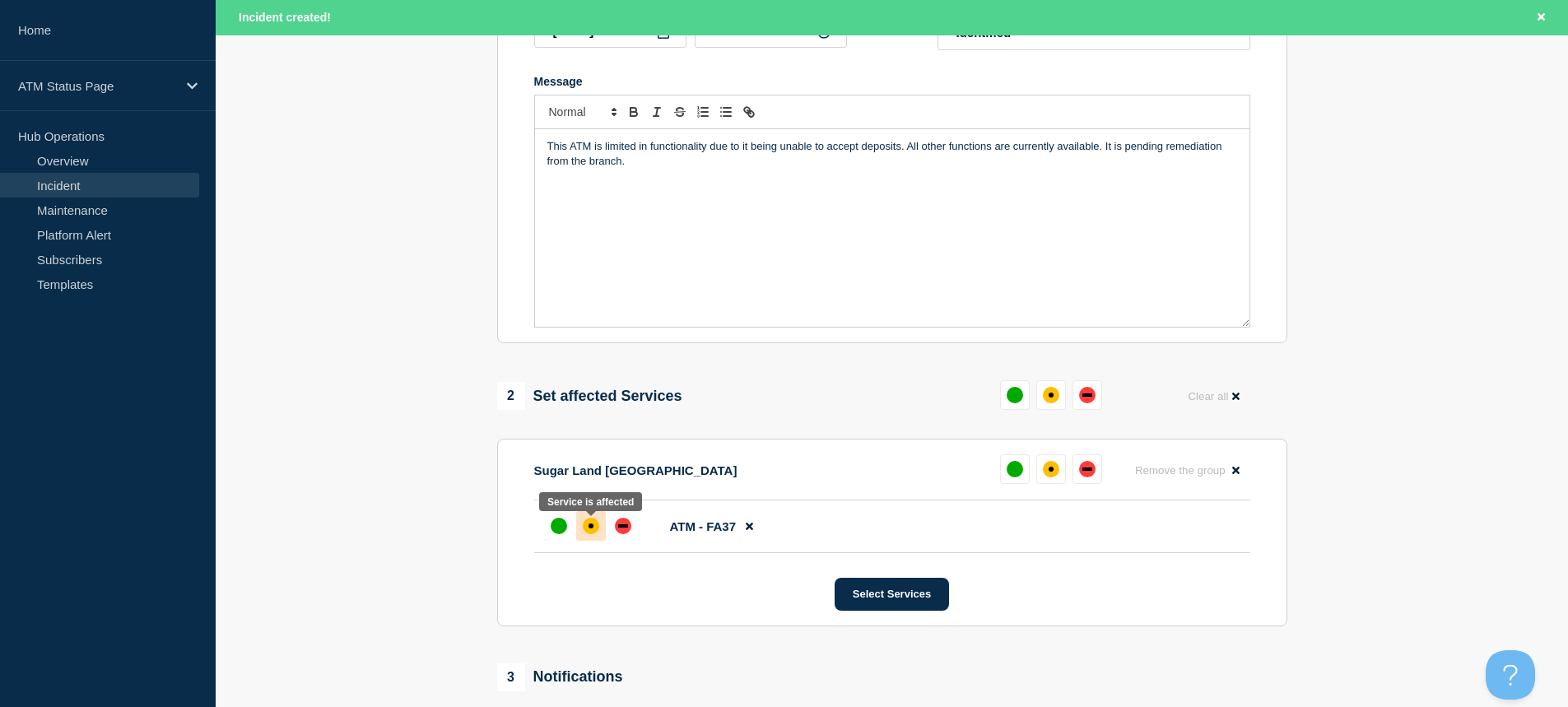 click at bounding box center [591, 526] 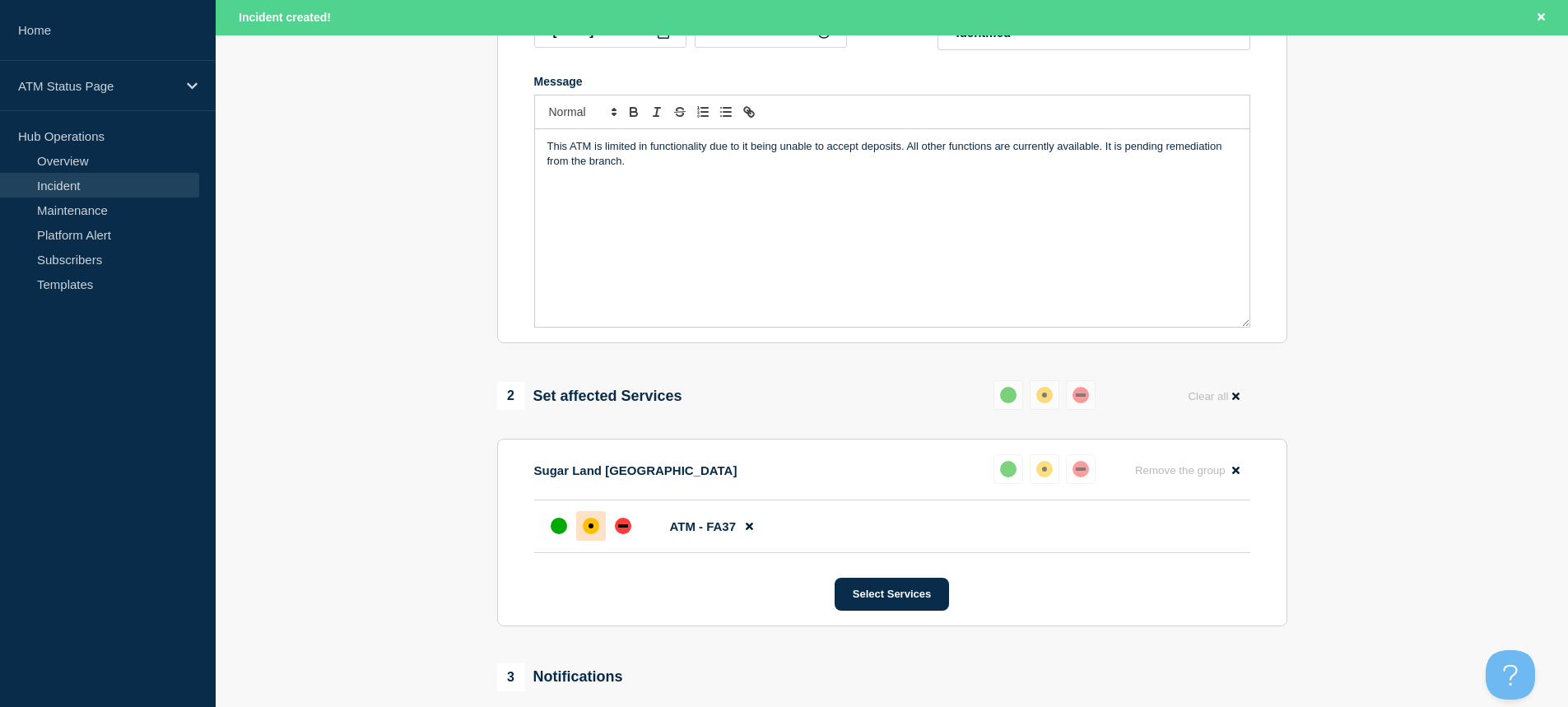 scroll, scrollTop: 568, scrollLeft: 0, axis: vertical 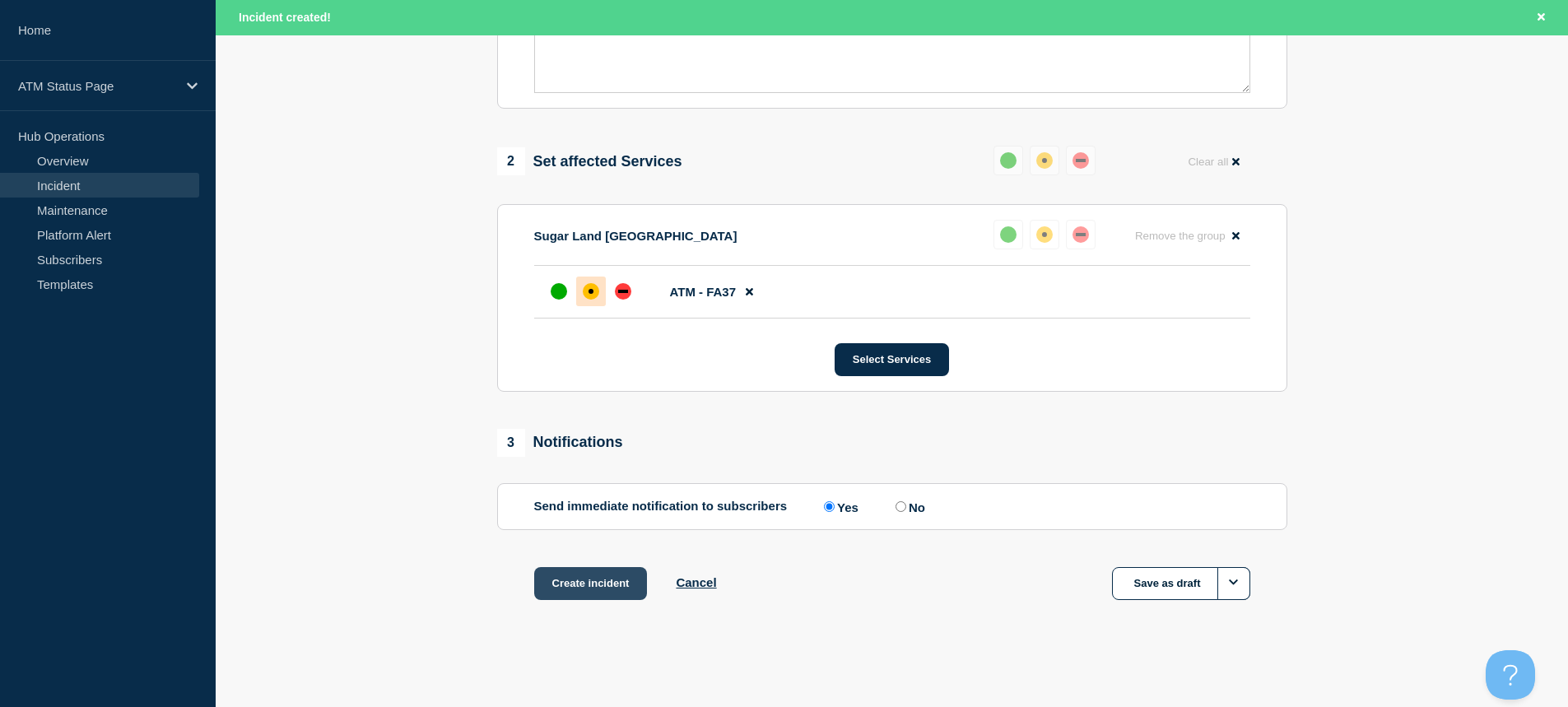 click on "Create incident" at bounding box center (591, 584) 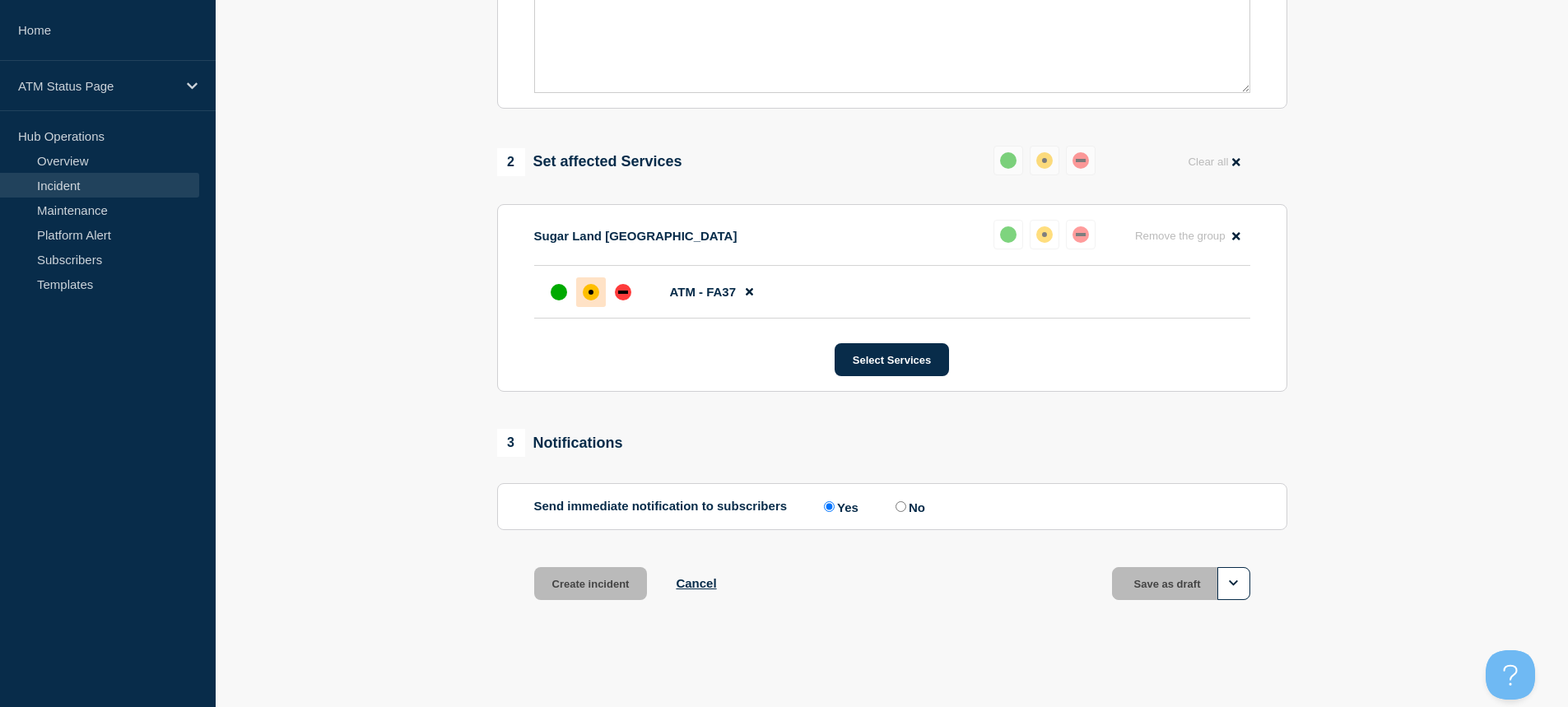 scroll, scrollTop: 533, scrollLeft: 0, axis: vertical 